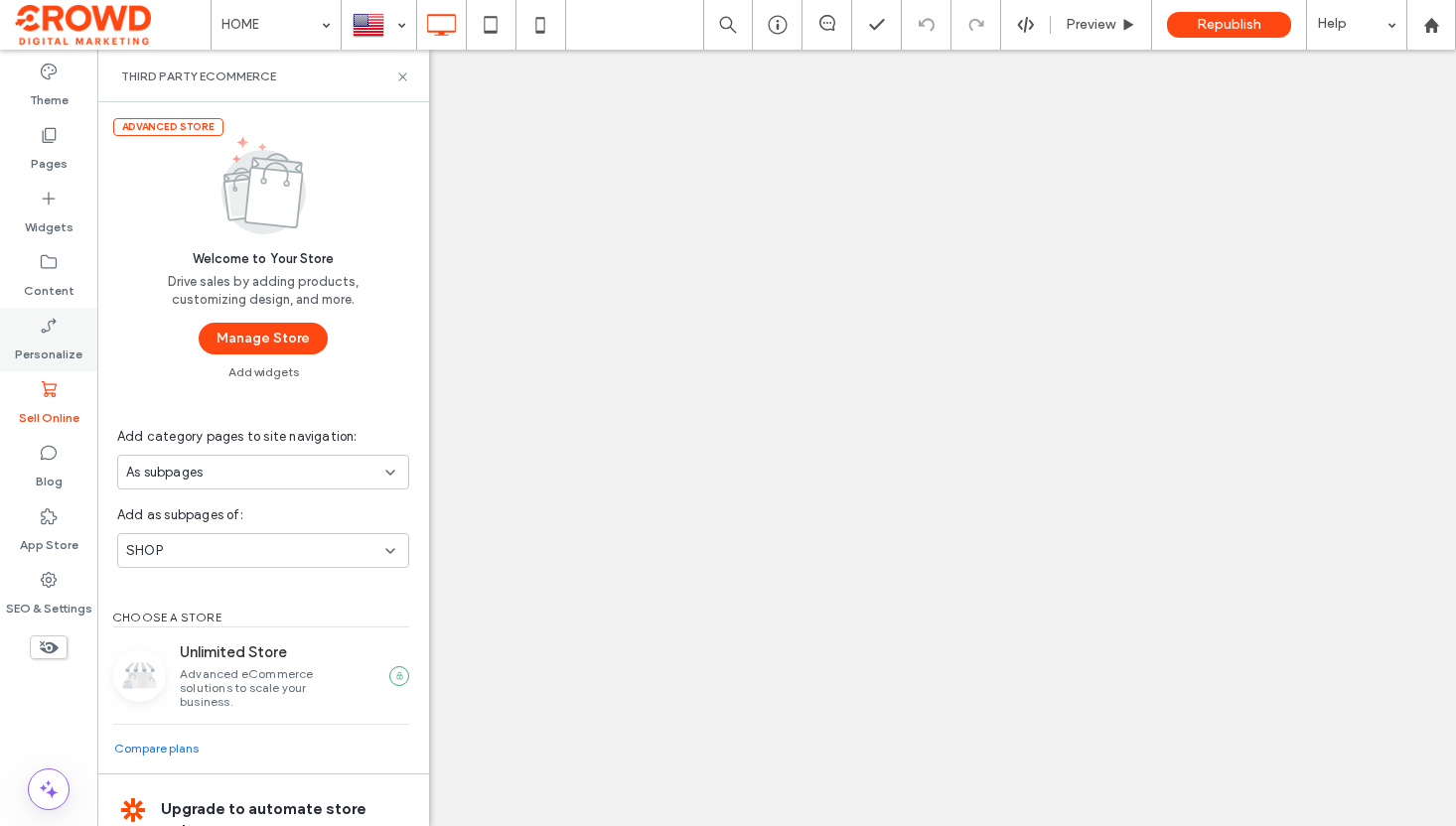 scroll, scrollTop: 0, scrollLeft: 0, axis: both 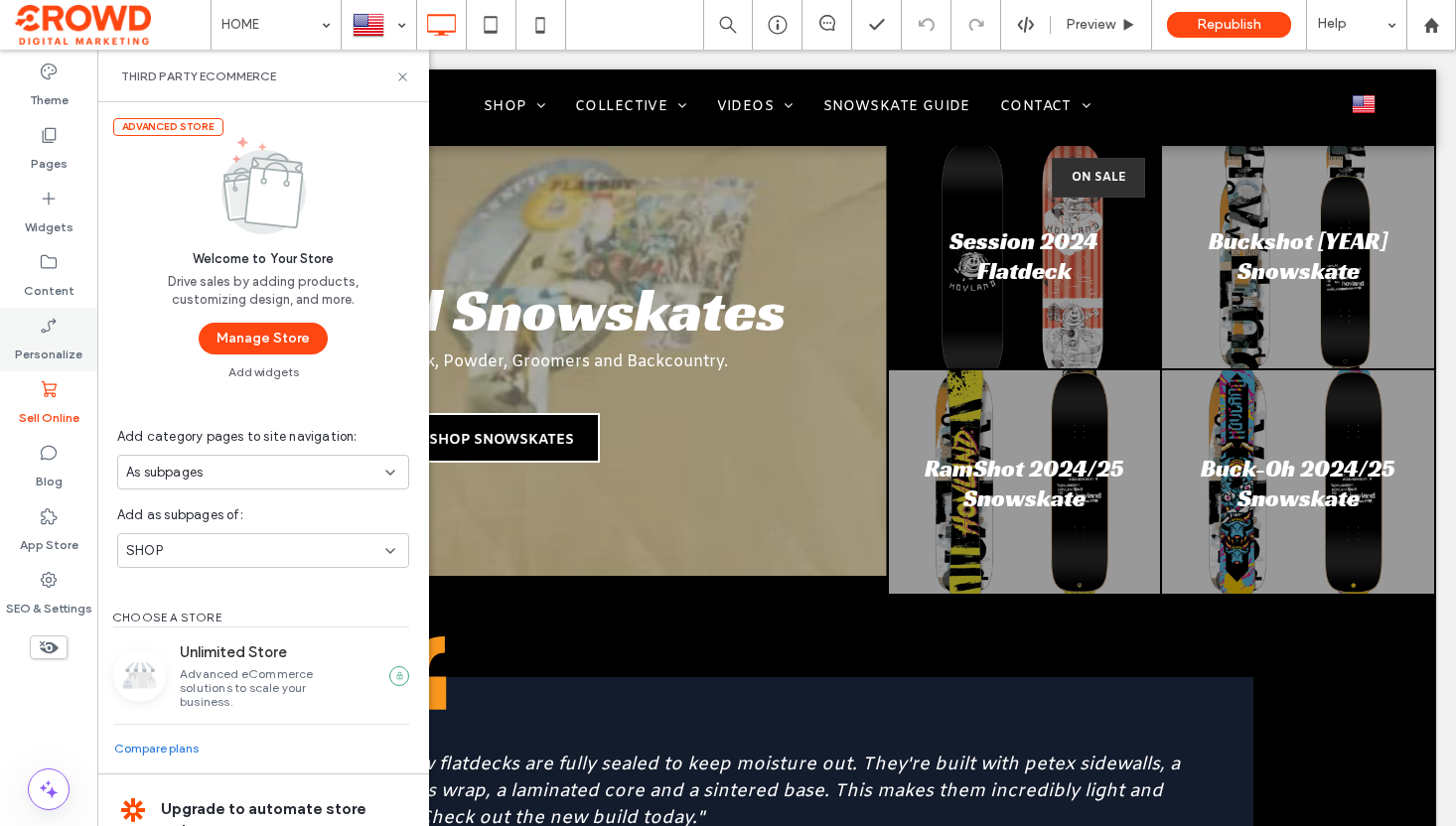 click on "Personalize" at bounding box center [49, 349] 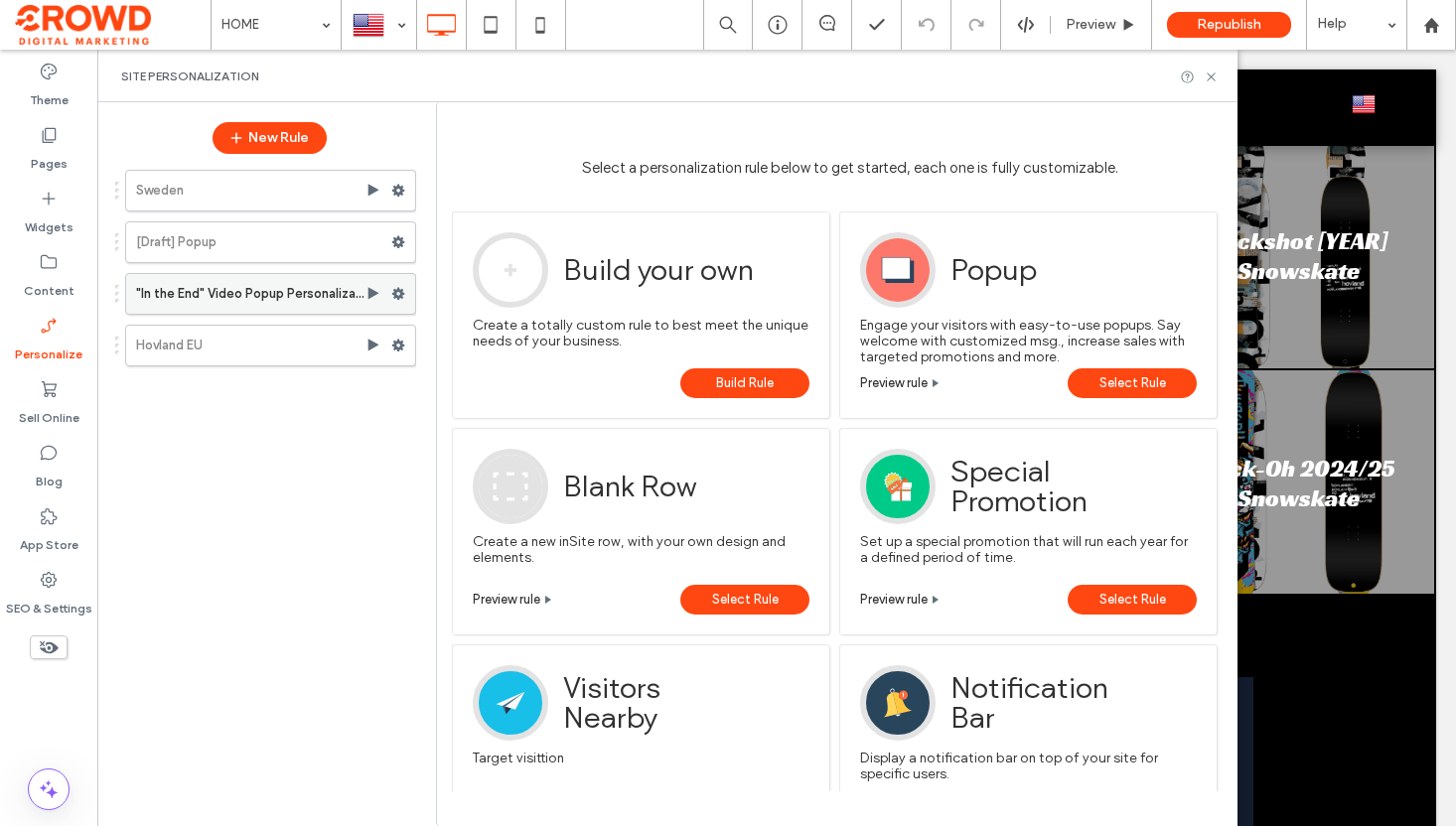 click 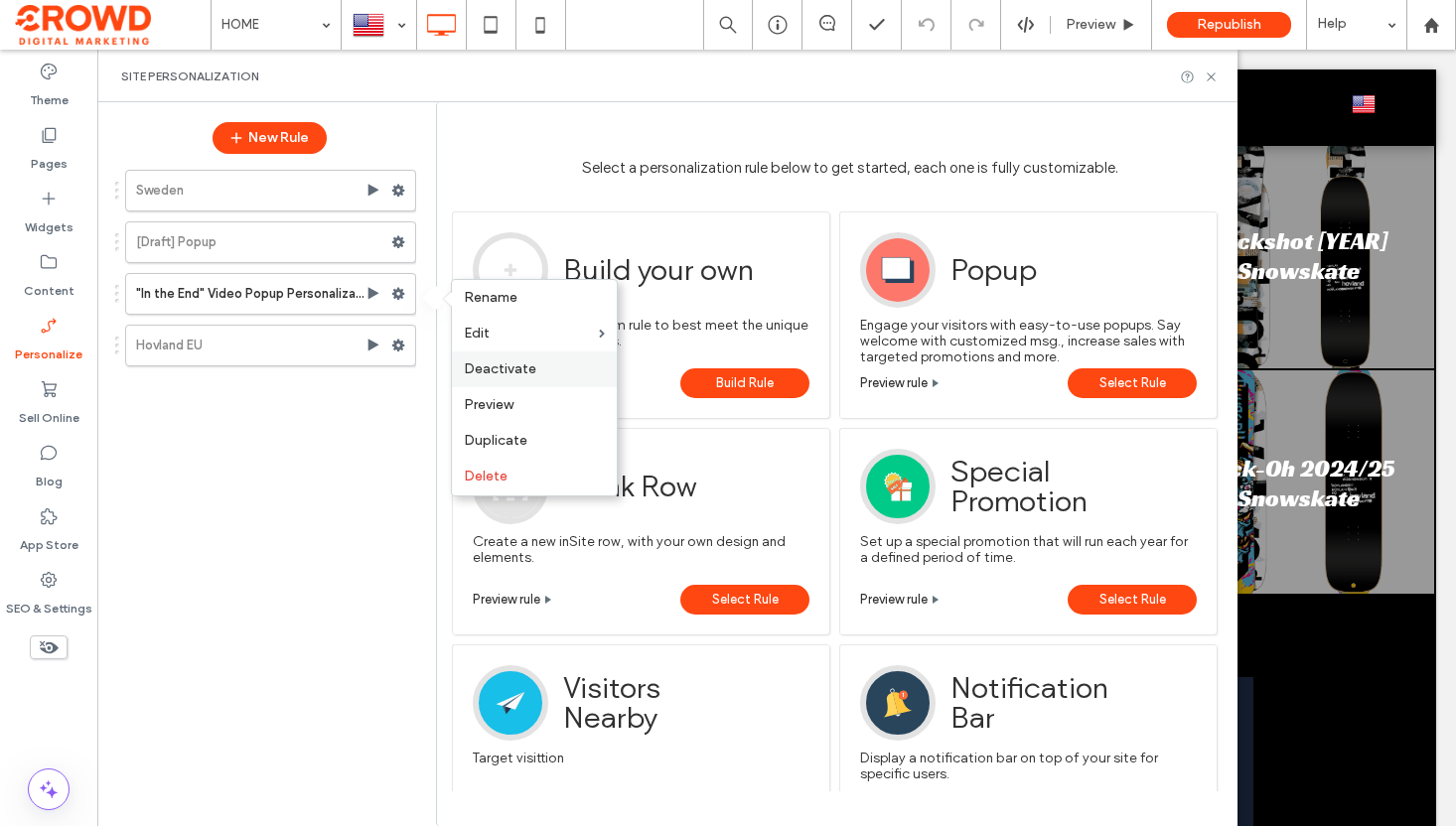 click on "Deactivate" at bounding box center [500, 368] 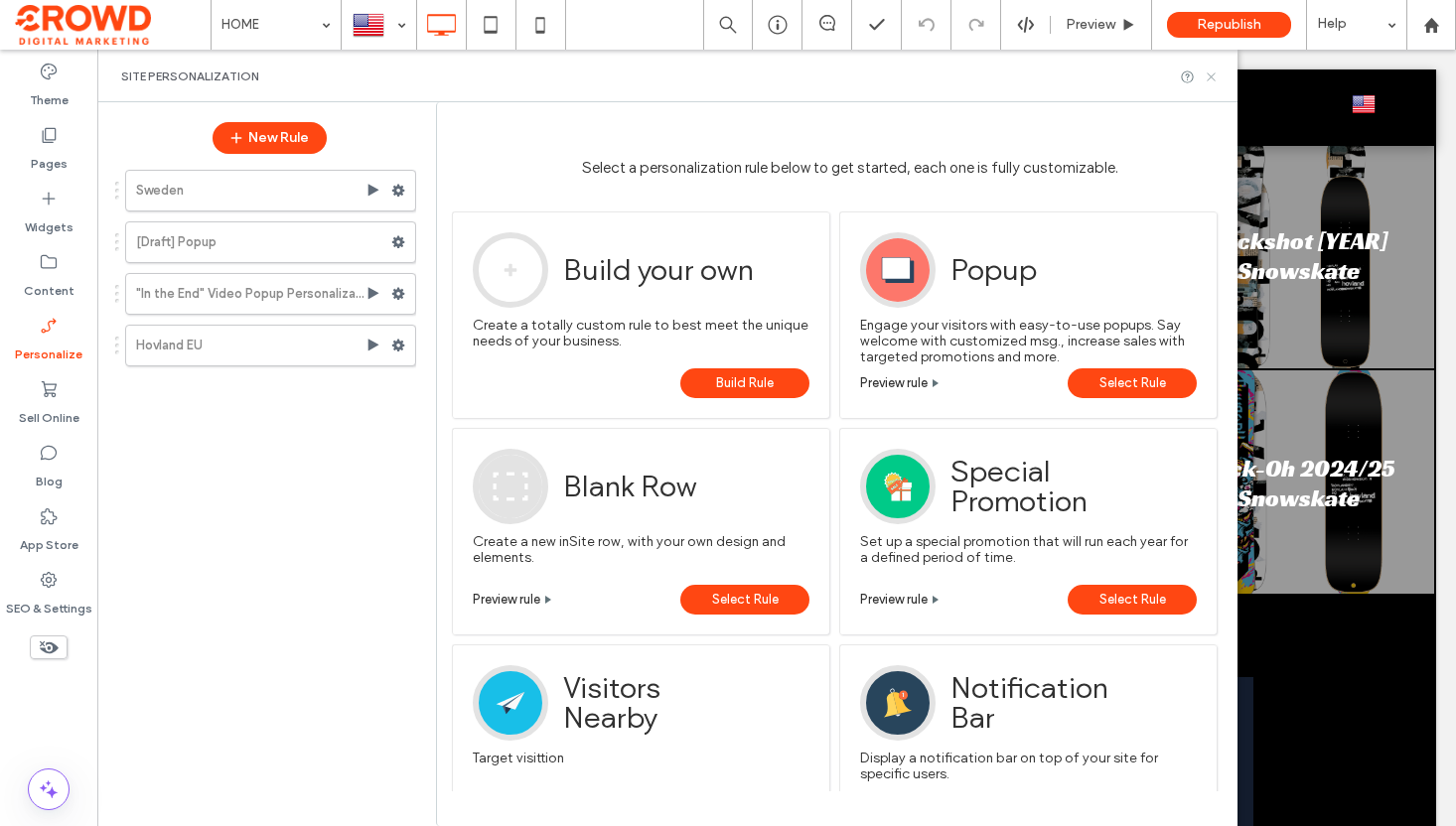 click 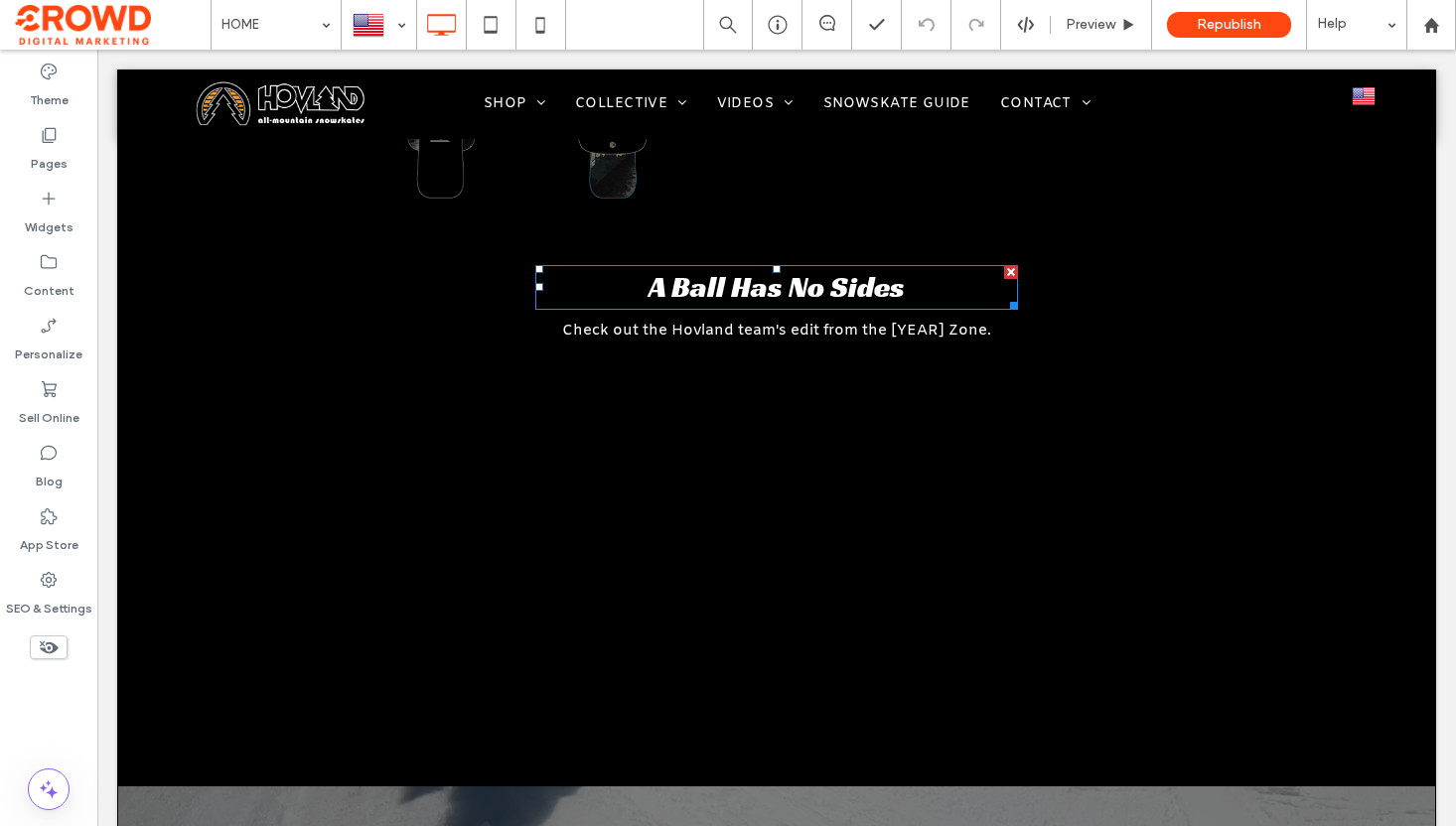 scroll, scrollTop: 1918, scrollLeft: 0, axis: vertical 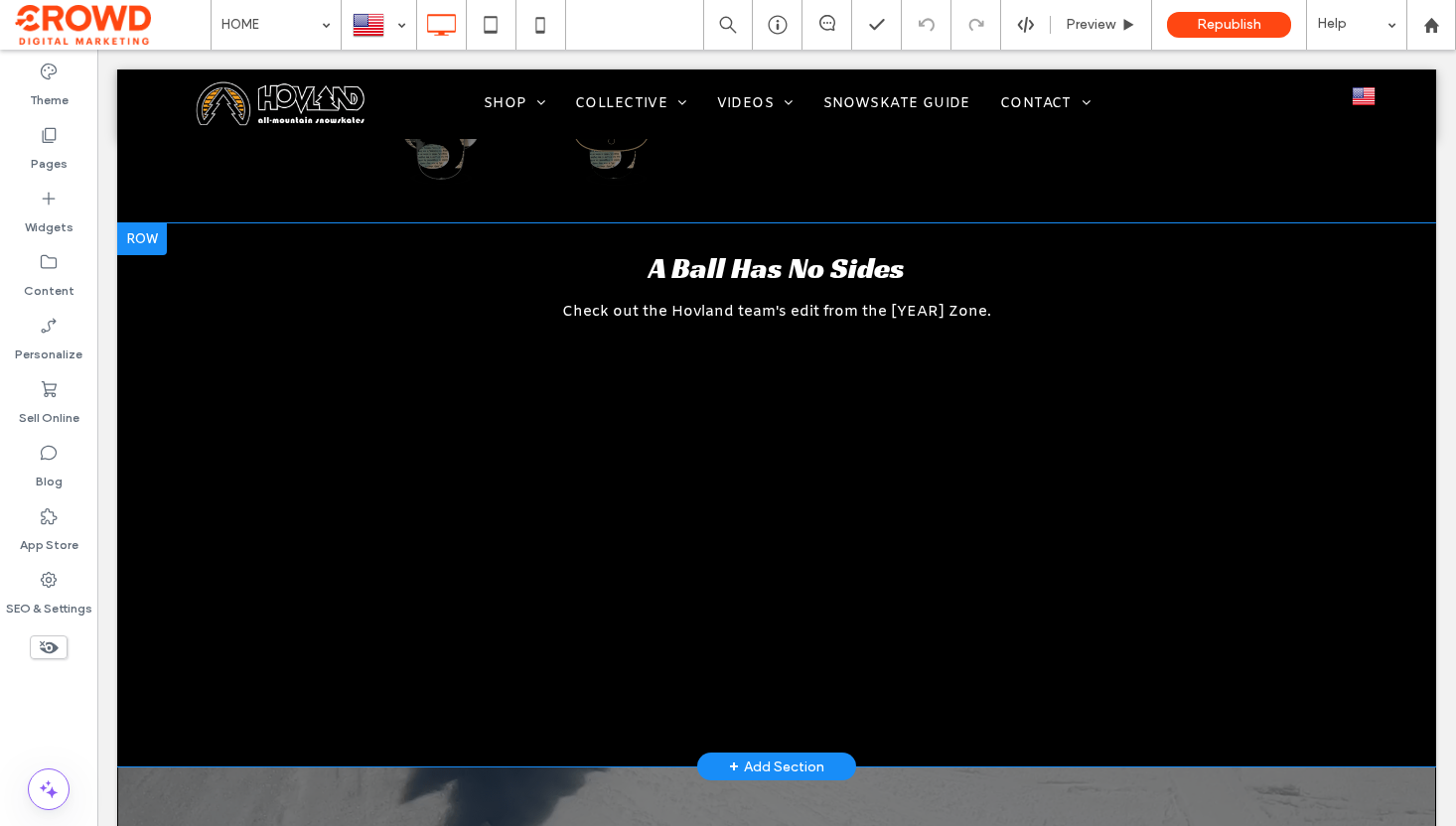 click at bounding box center (142, 239) 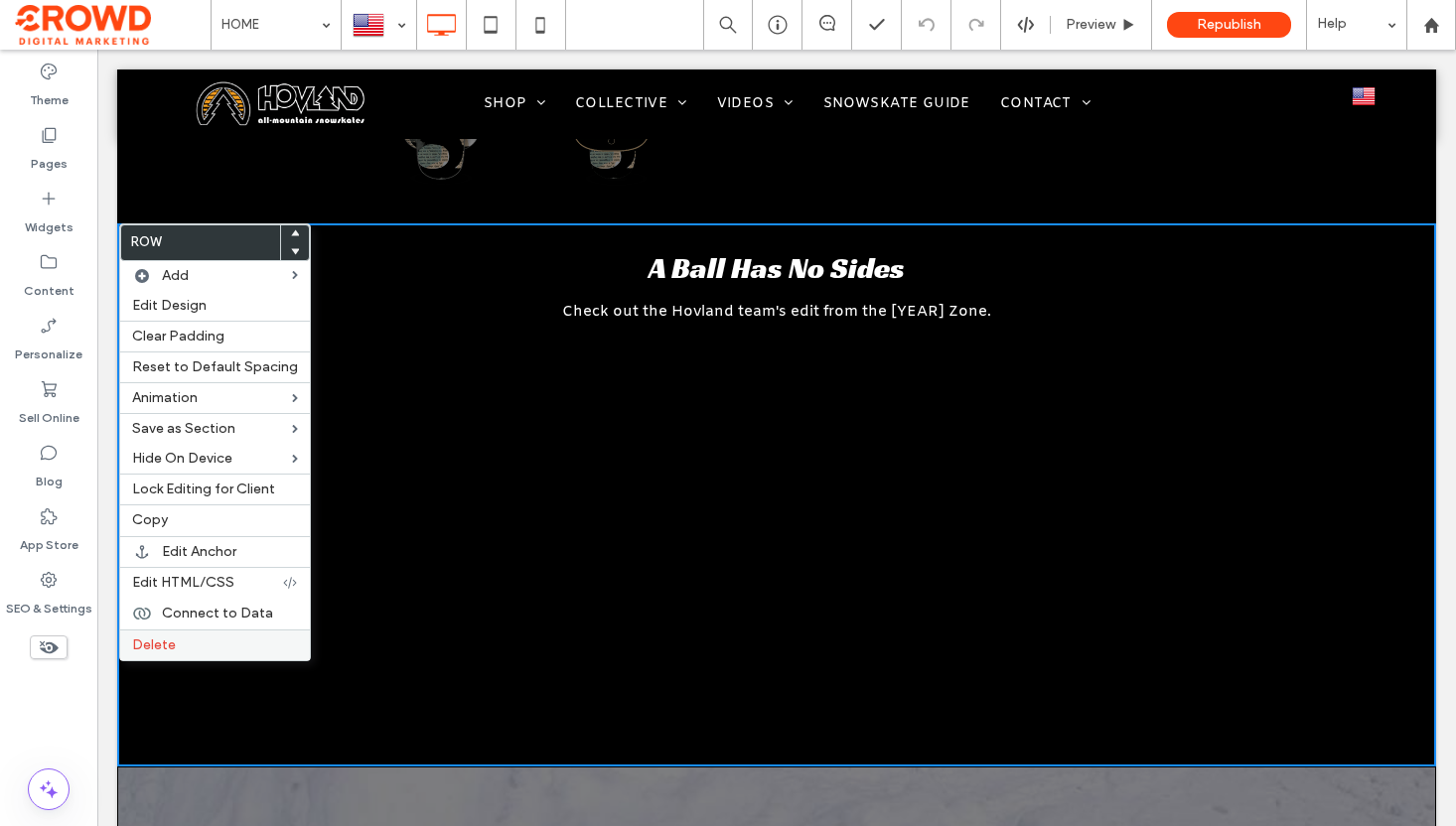 click on "Delete" at bounding box center (215, 645) 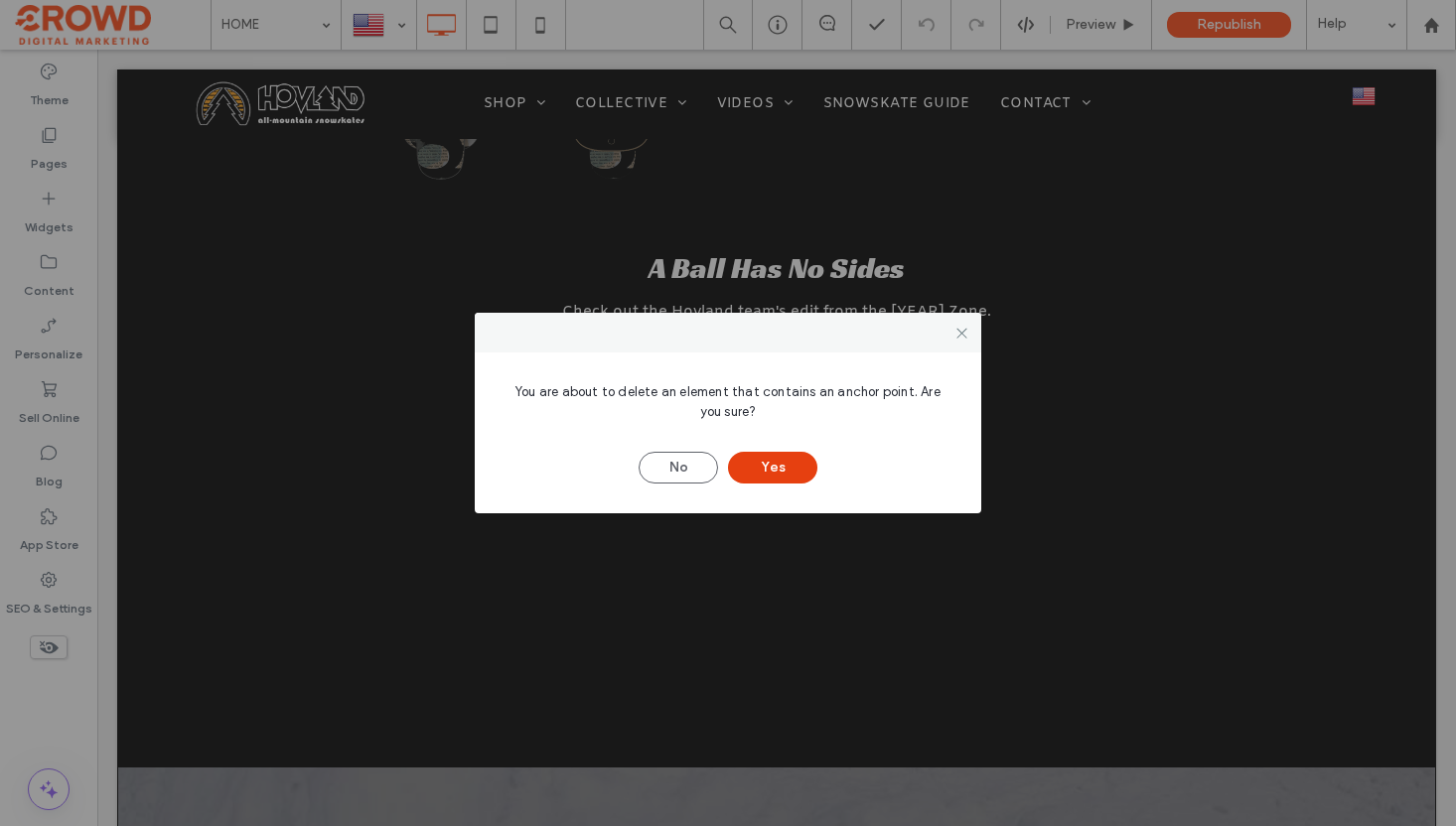click on "Yes" at bounding box center [773, 468] 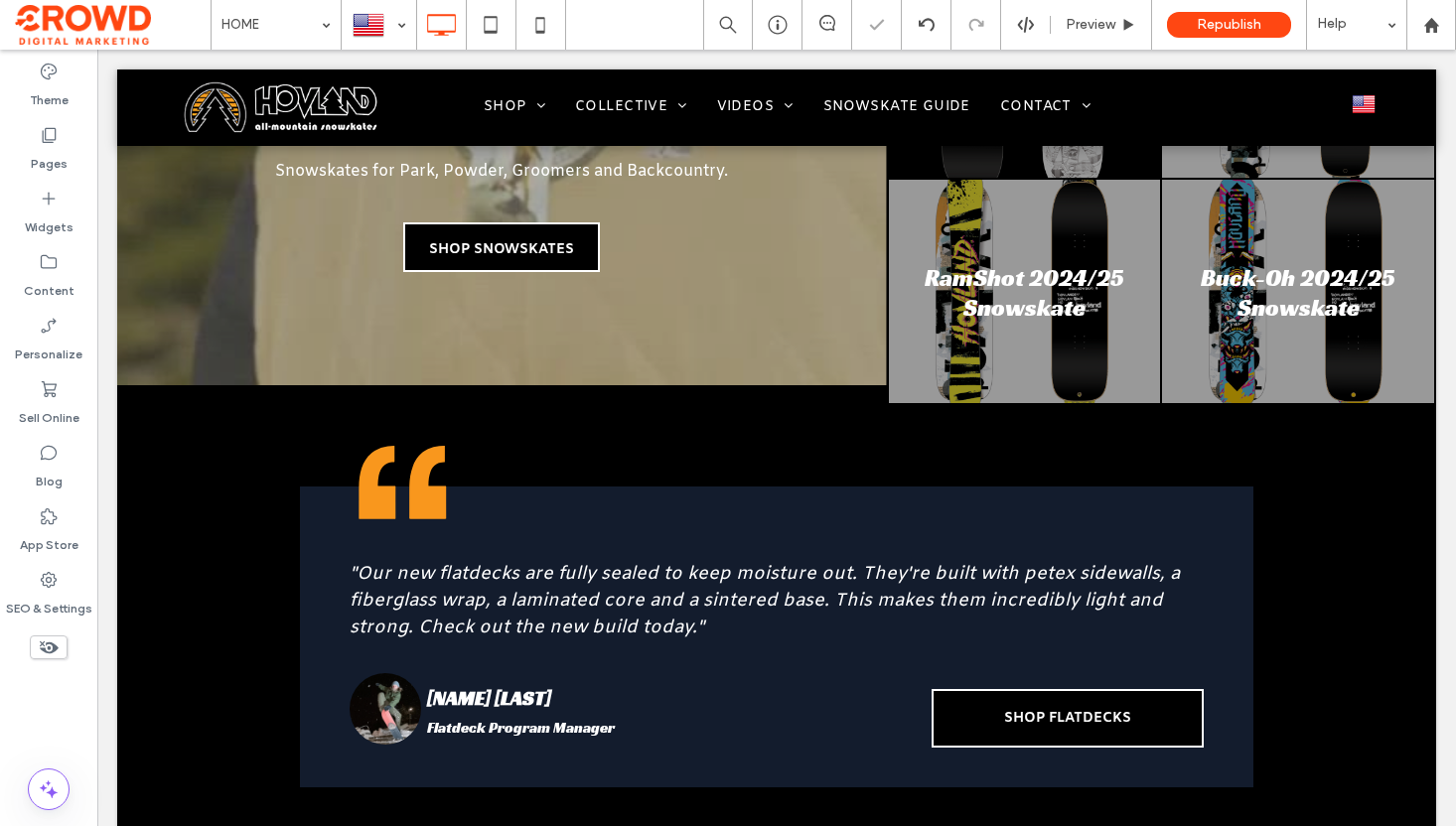 scroll, scrollTop: 0, scrollLeft: 0, axis: both 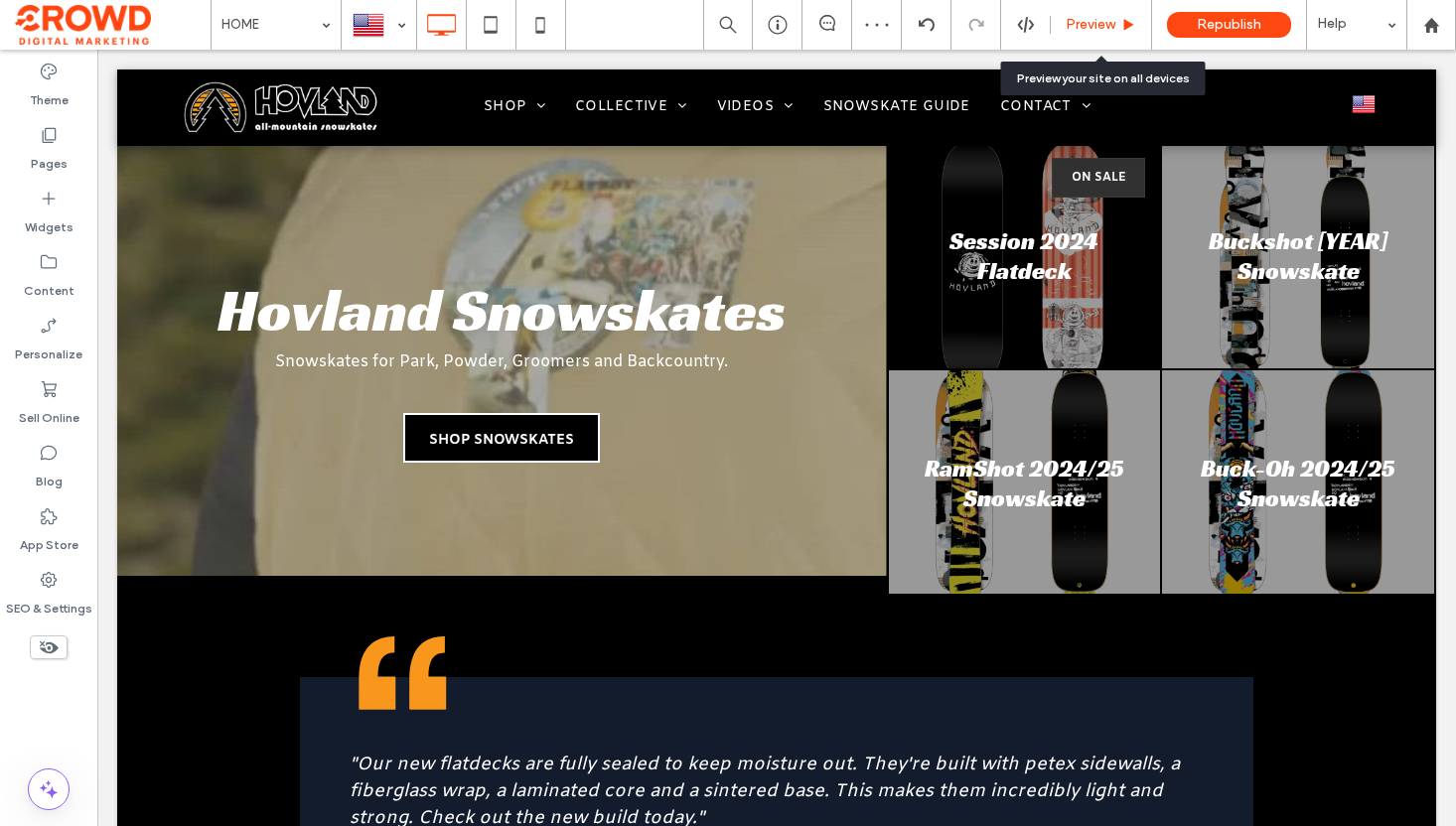 click 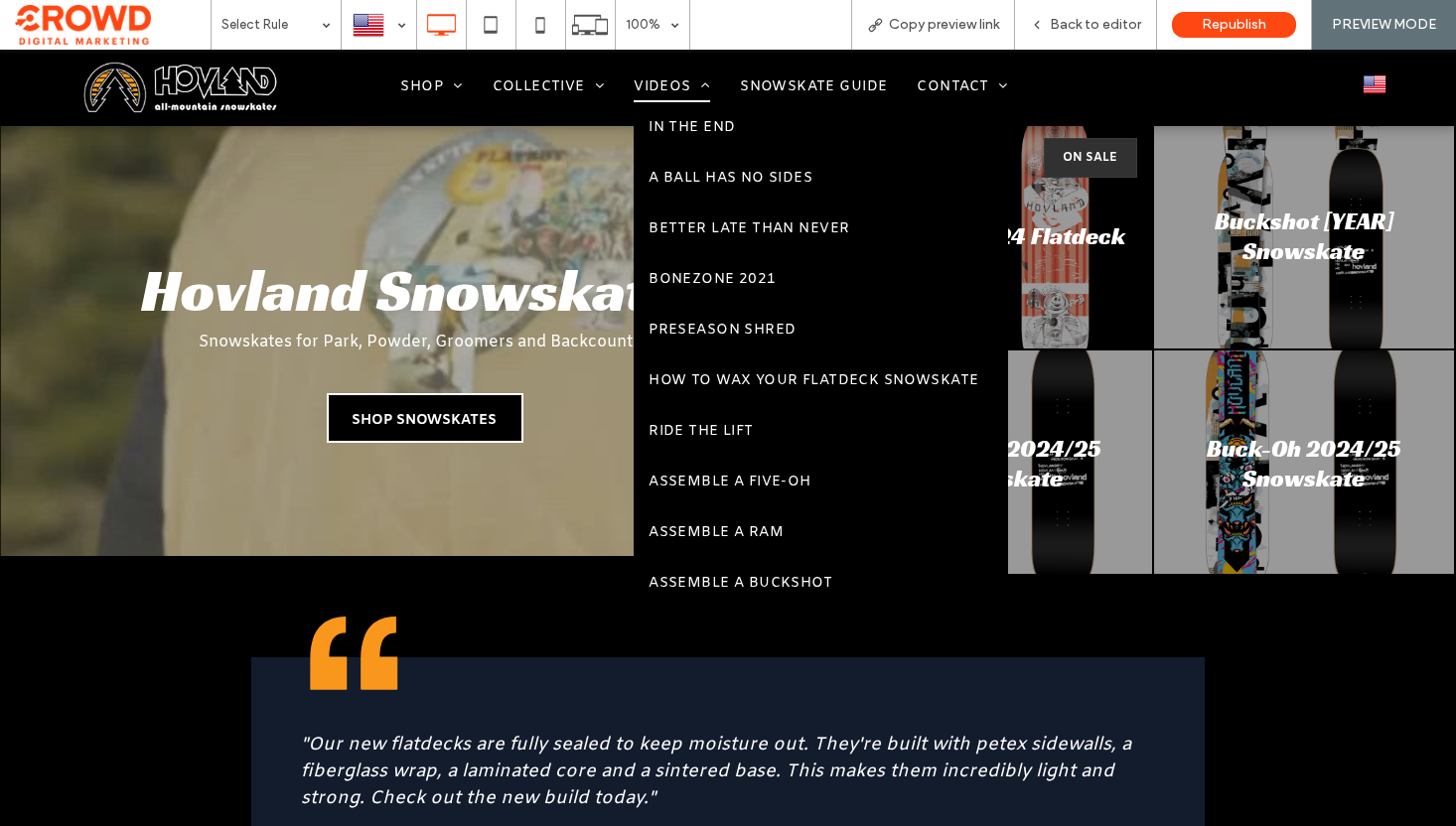 click on "VIDEOS" at bounding box center (671, 86) 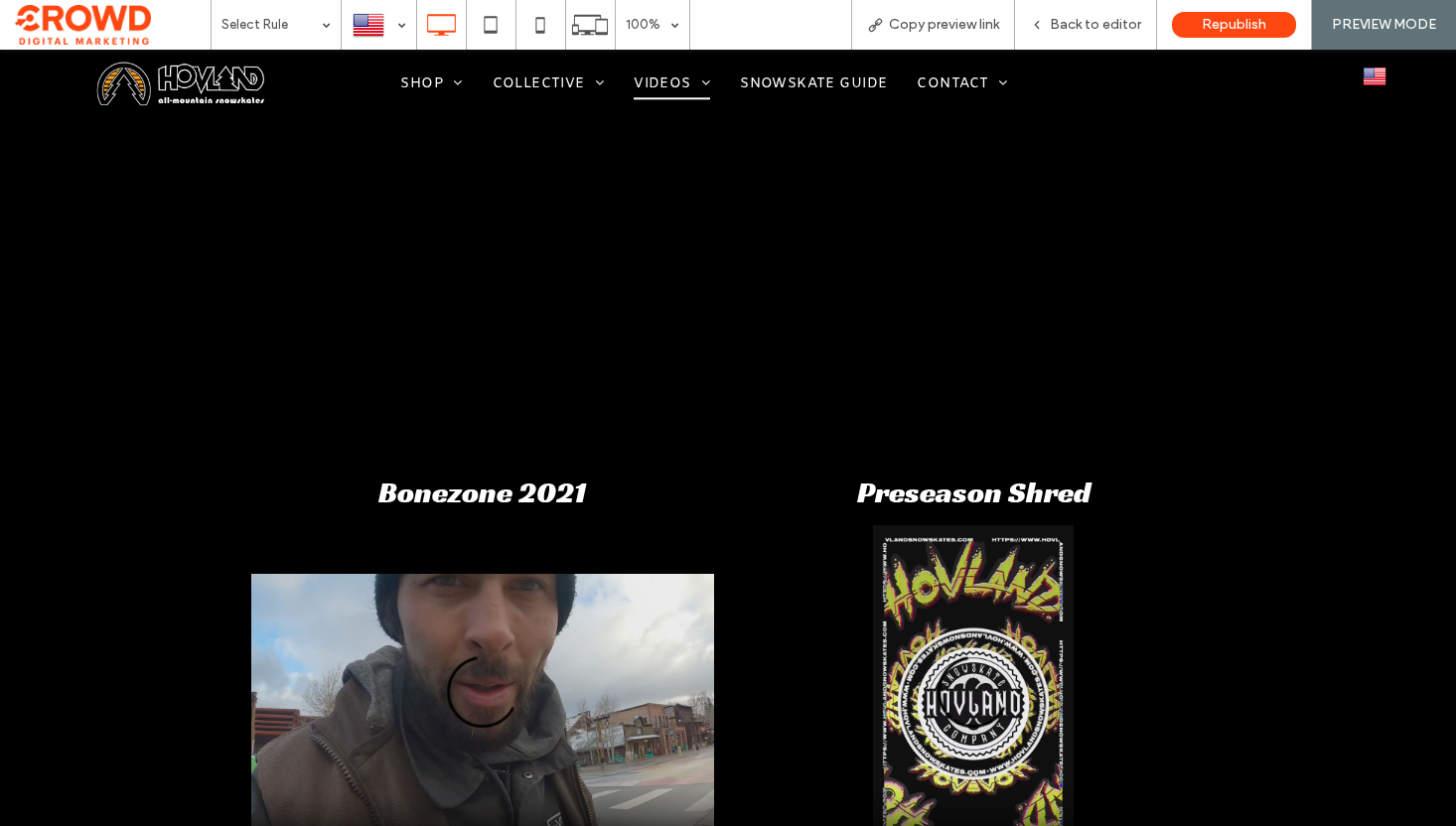 scroll, scrollTop: 1801, scrollLeft: 0, axis: vertical 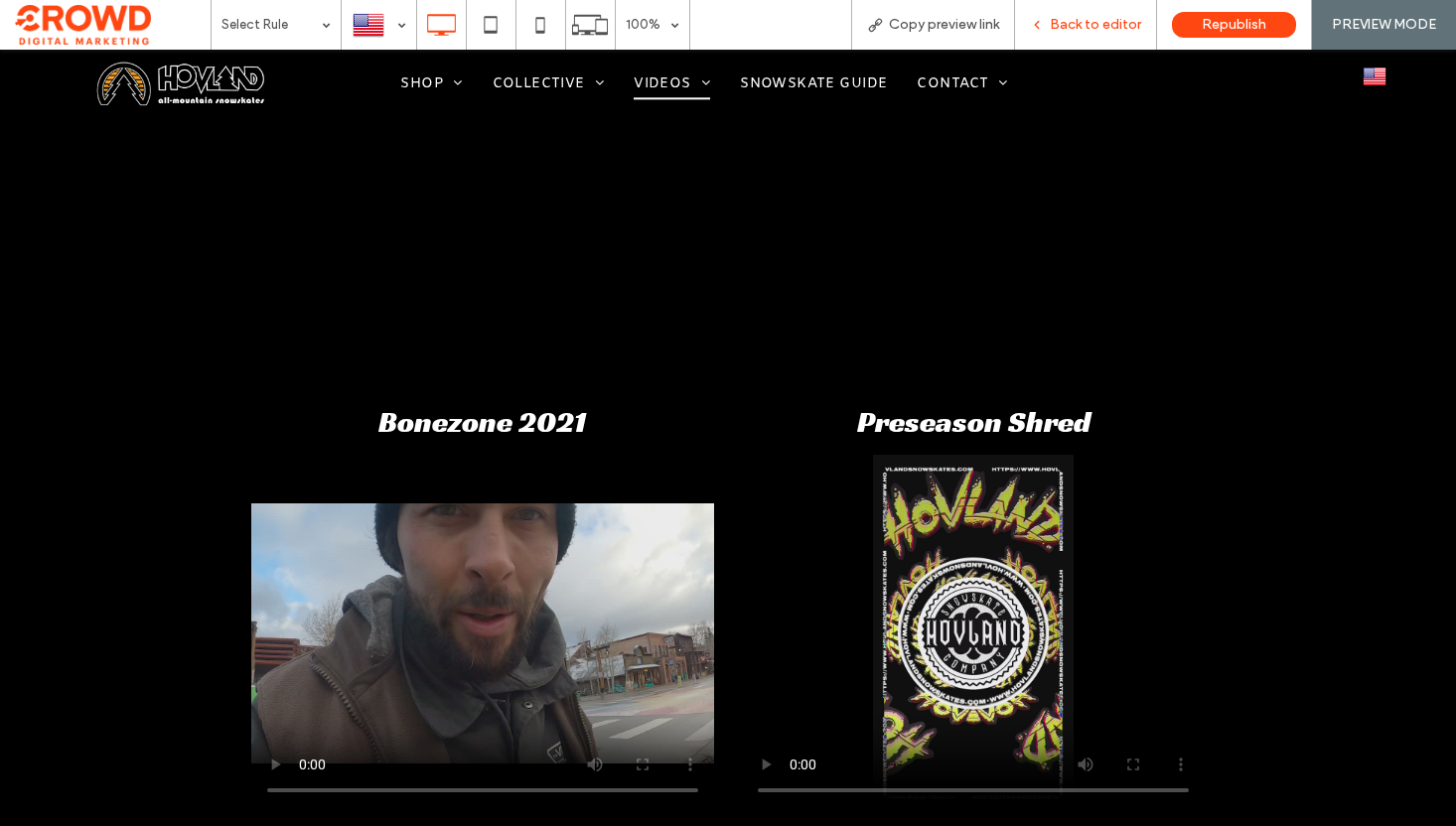 click on "Back to editor" at bounding box center (1095, 25) 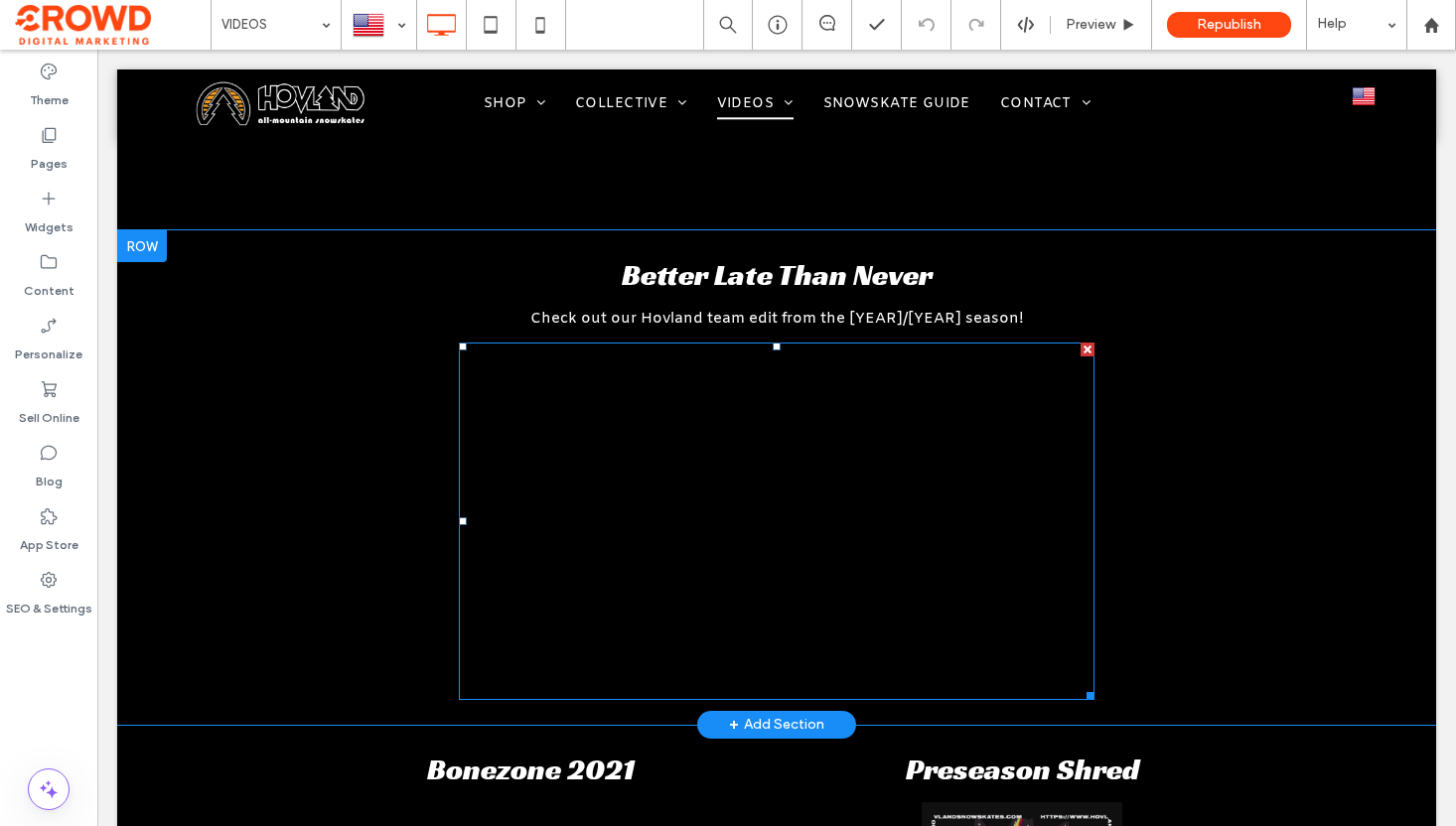 scroll, scrollTop: 1347, scrollLeft: 0, axis: vertical 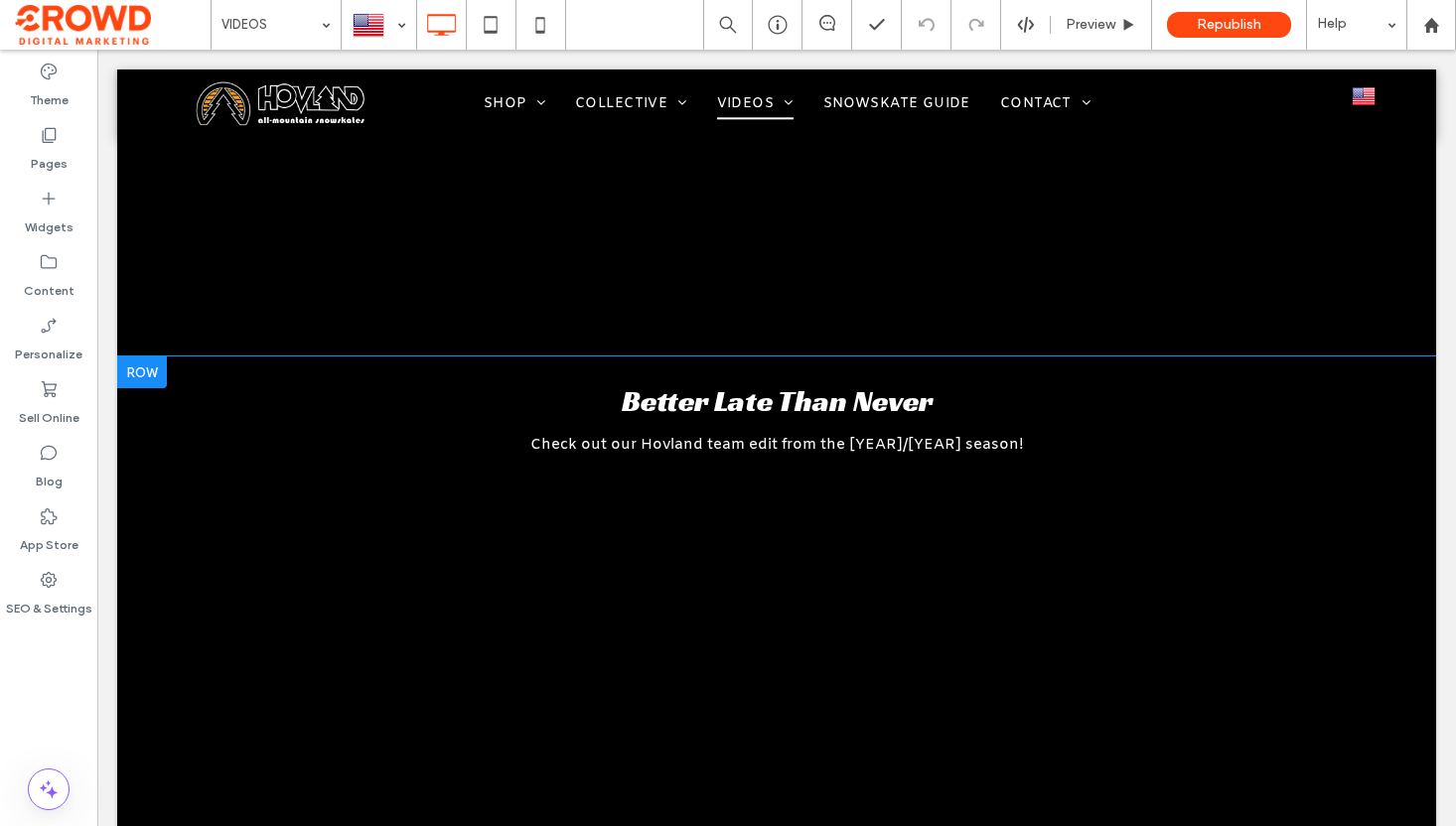 click at bounding box center (142, 372) 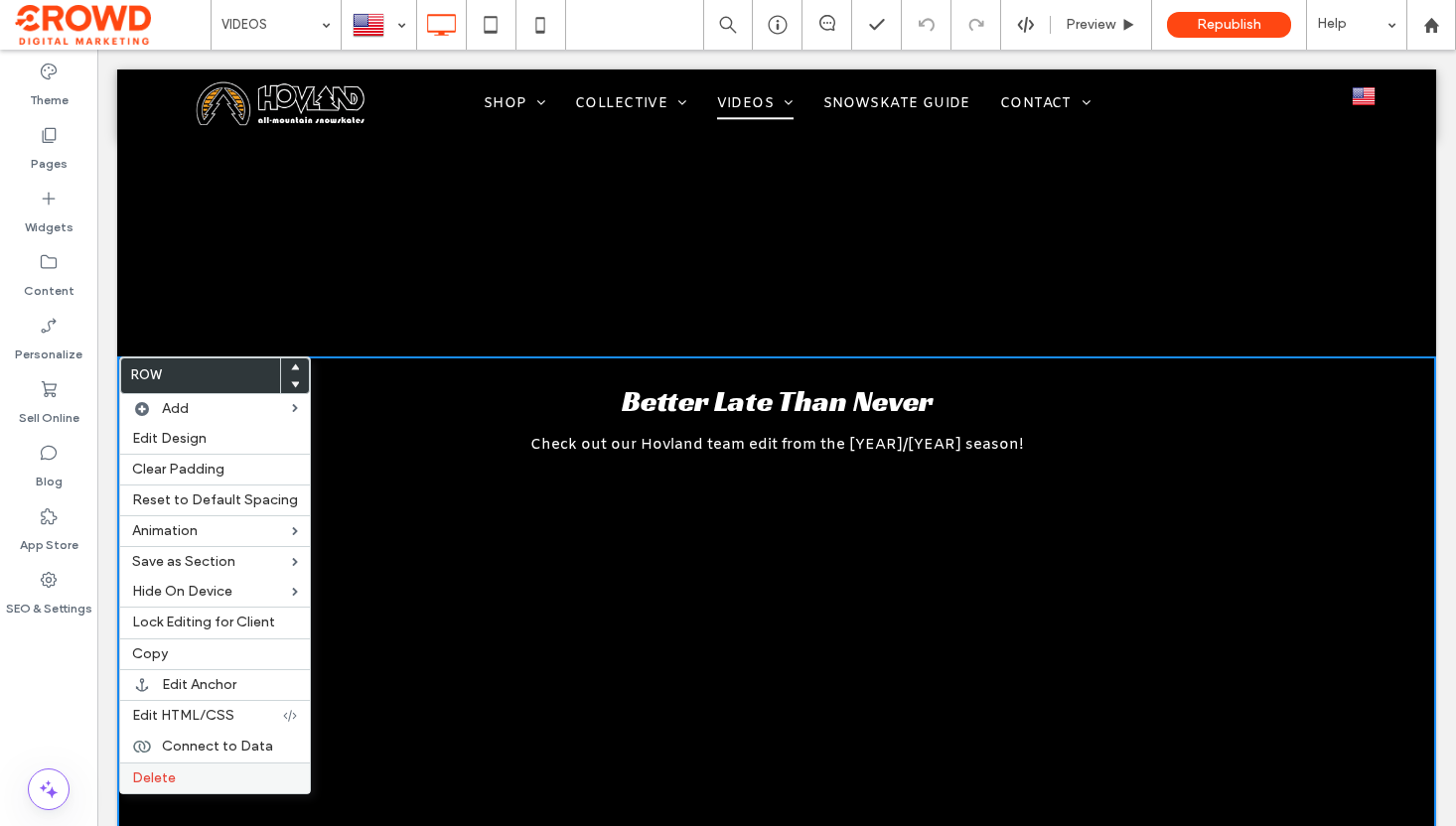 click on "Delete" at bounding box center (215, 778) 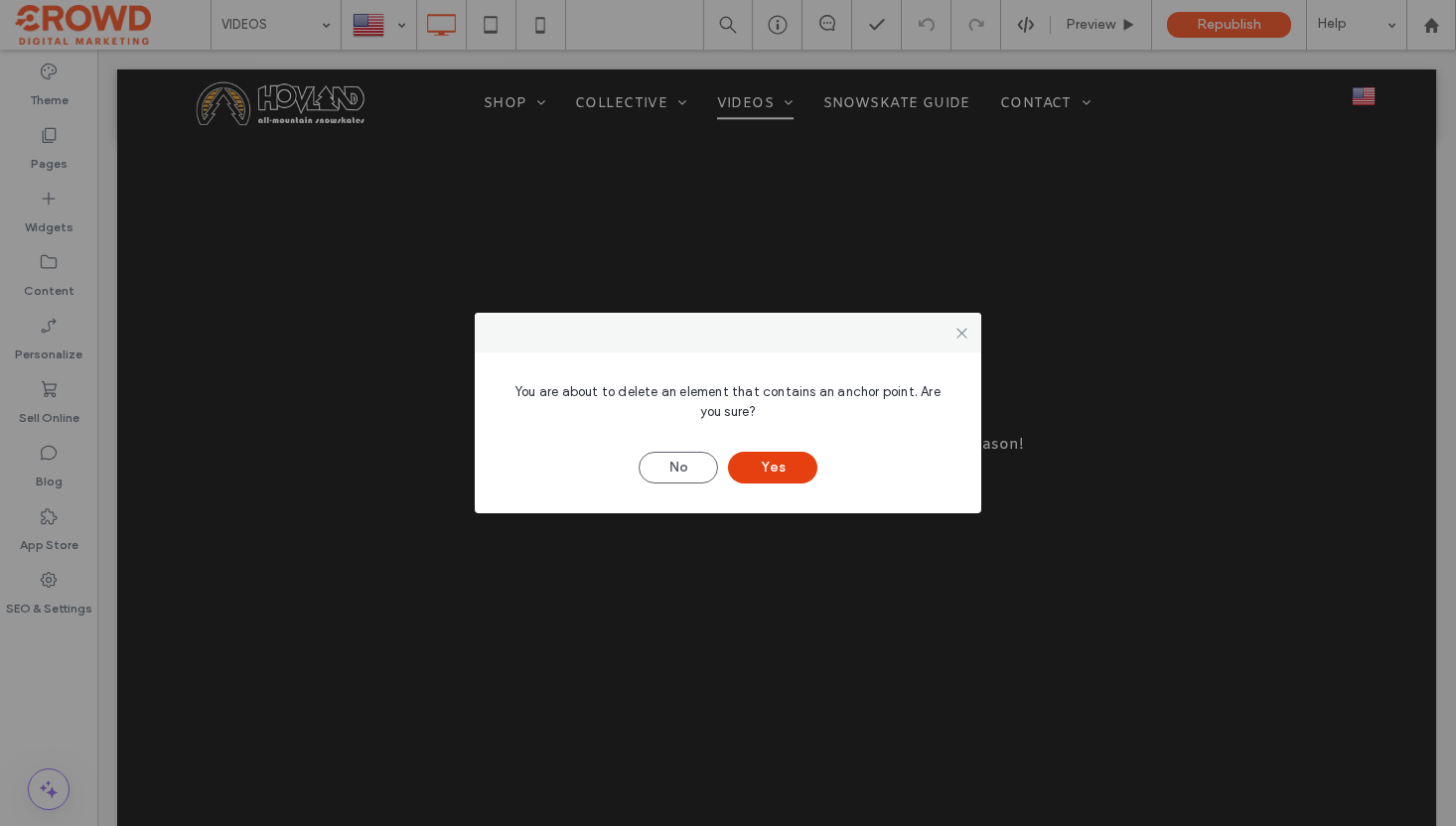 click on "Yes" at bounding box center [773, 468] 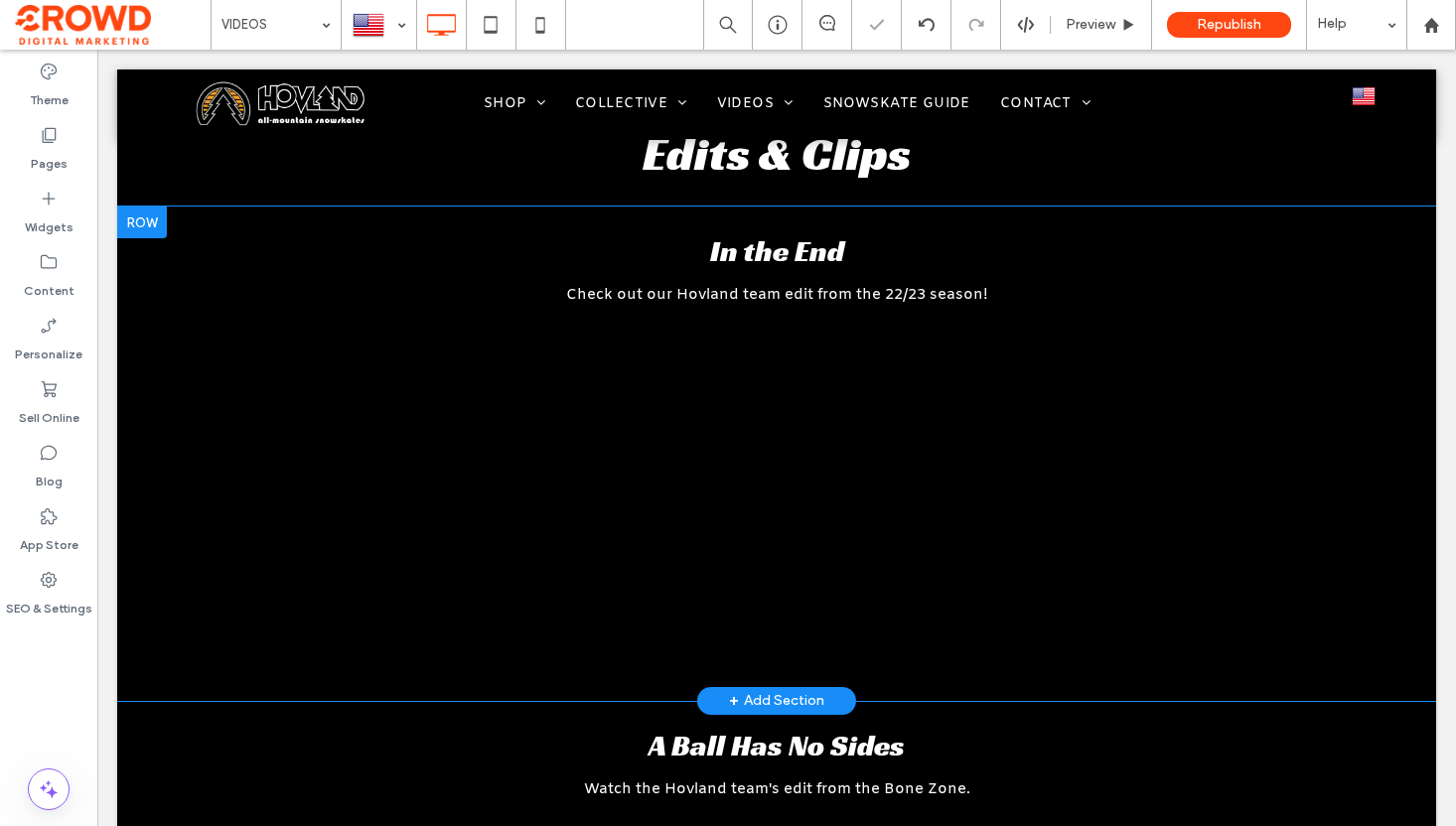 scroll, scrollTop: 391, scrollLeft: 0, axis: vertical 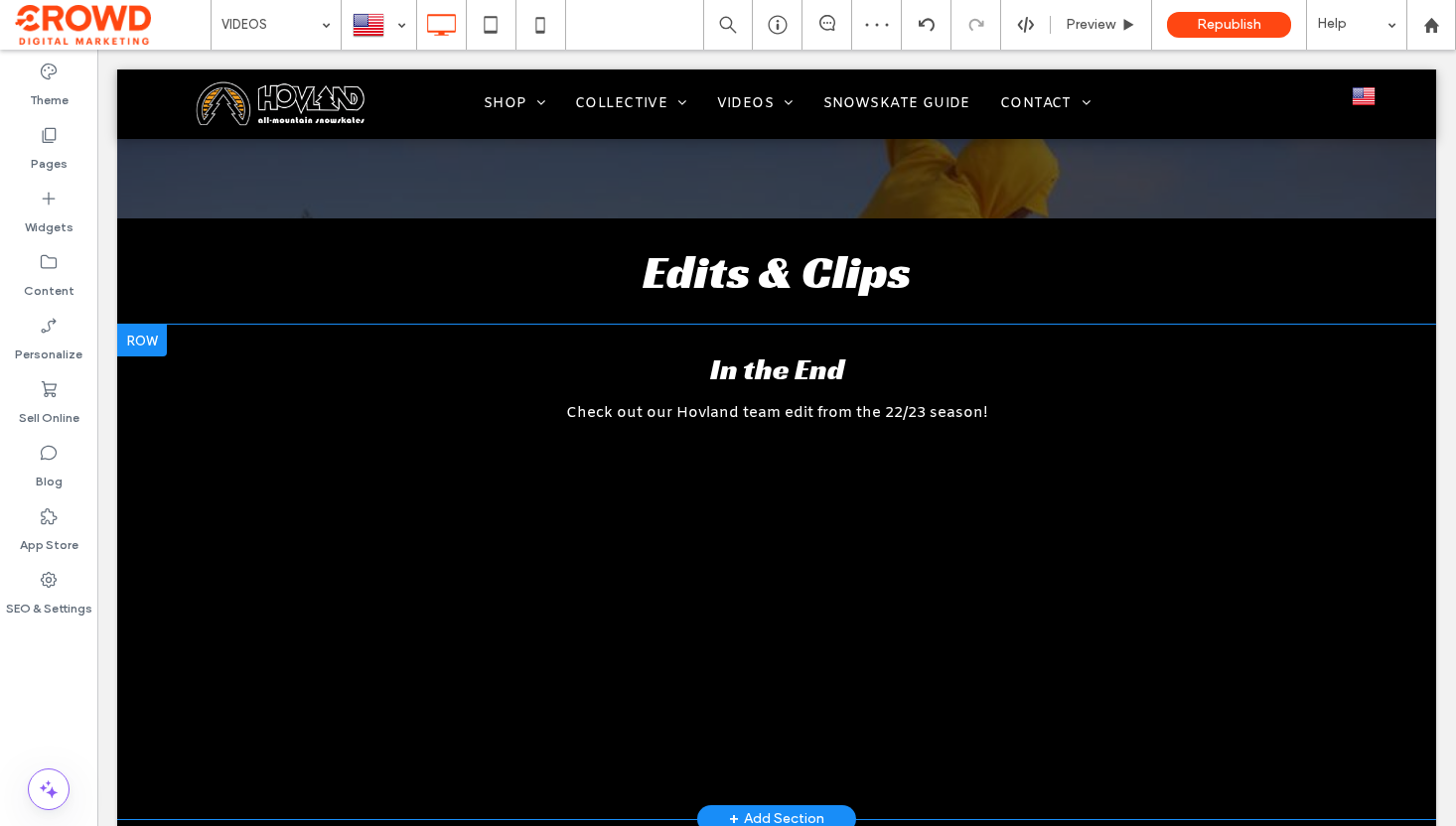 click at bounding box center [142, 341] 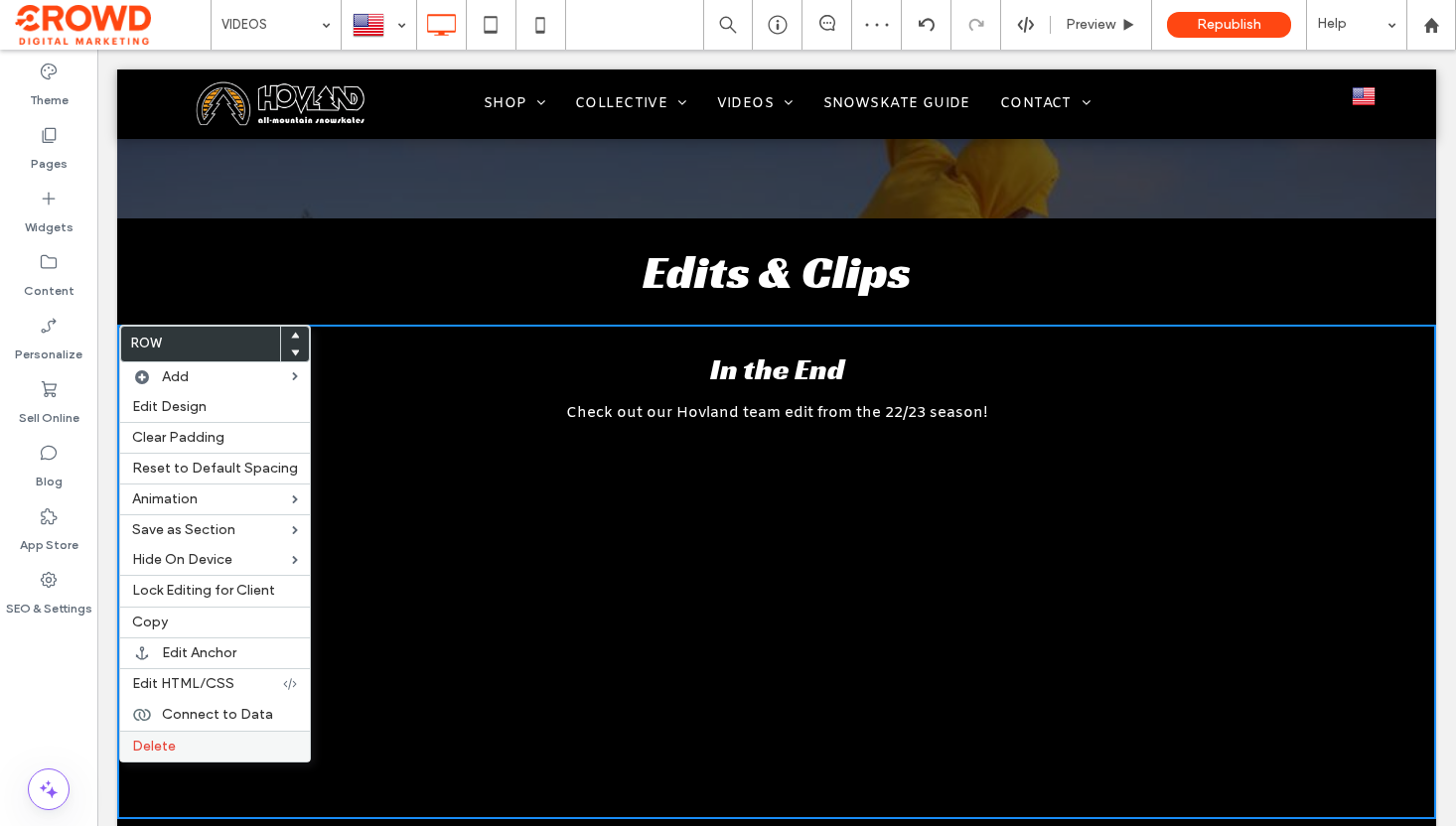 click on "Delete" at bounding box center [215, 747] 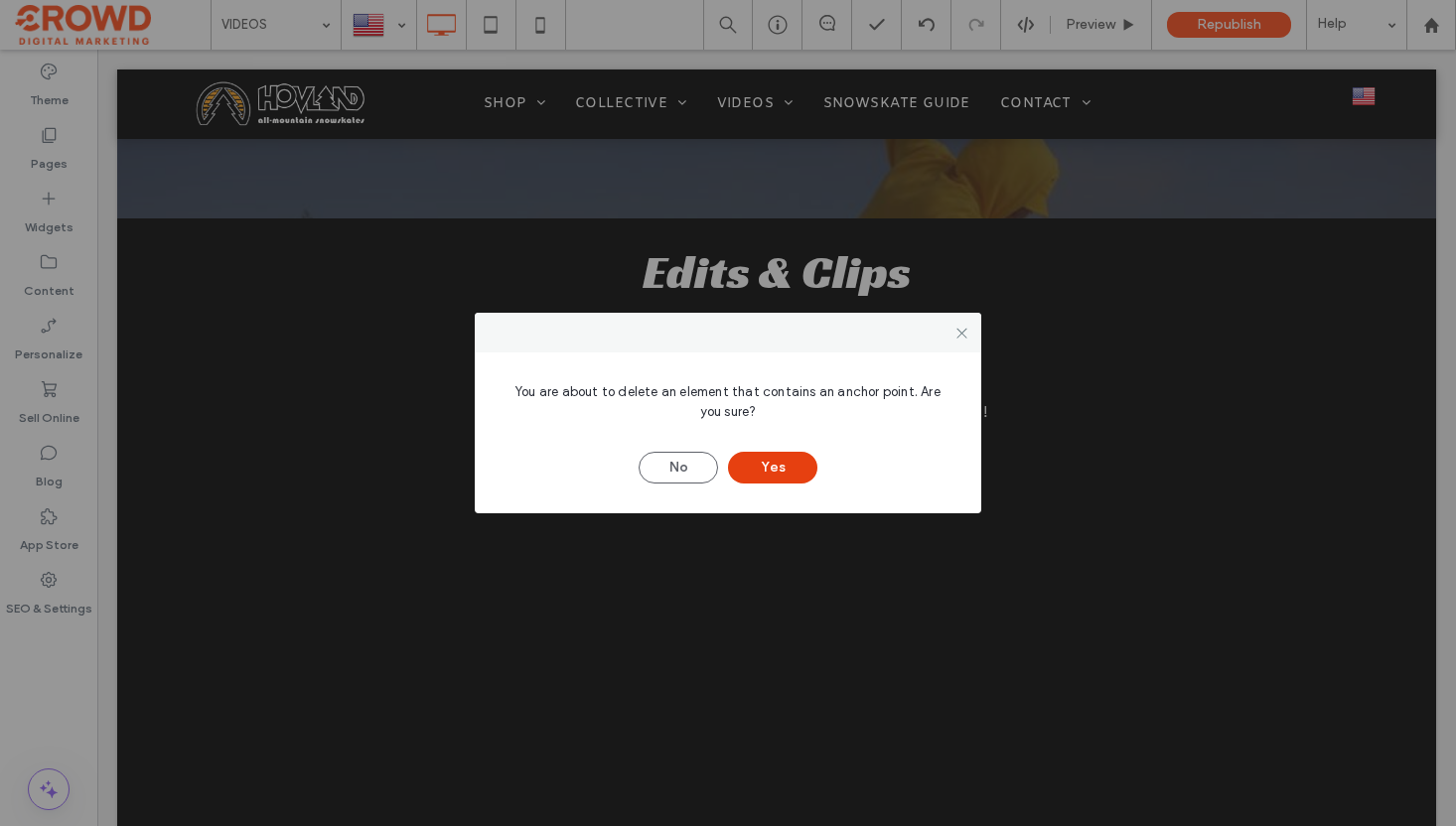 click on "Yes" at bounding box center [773, 468] 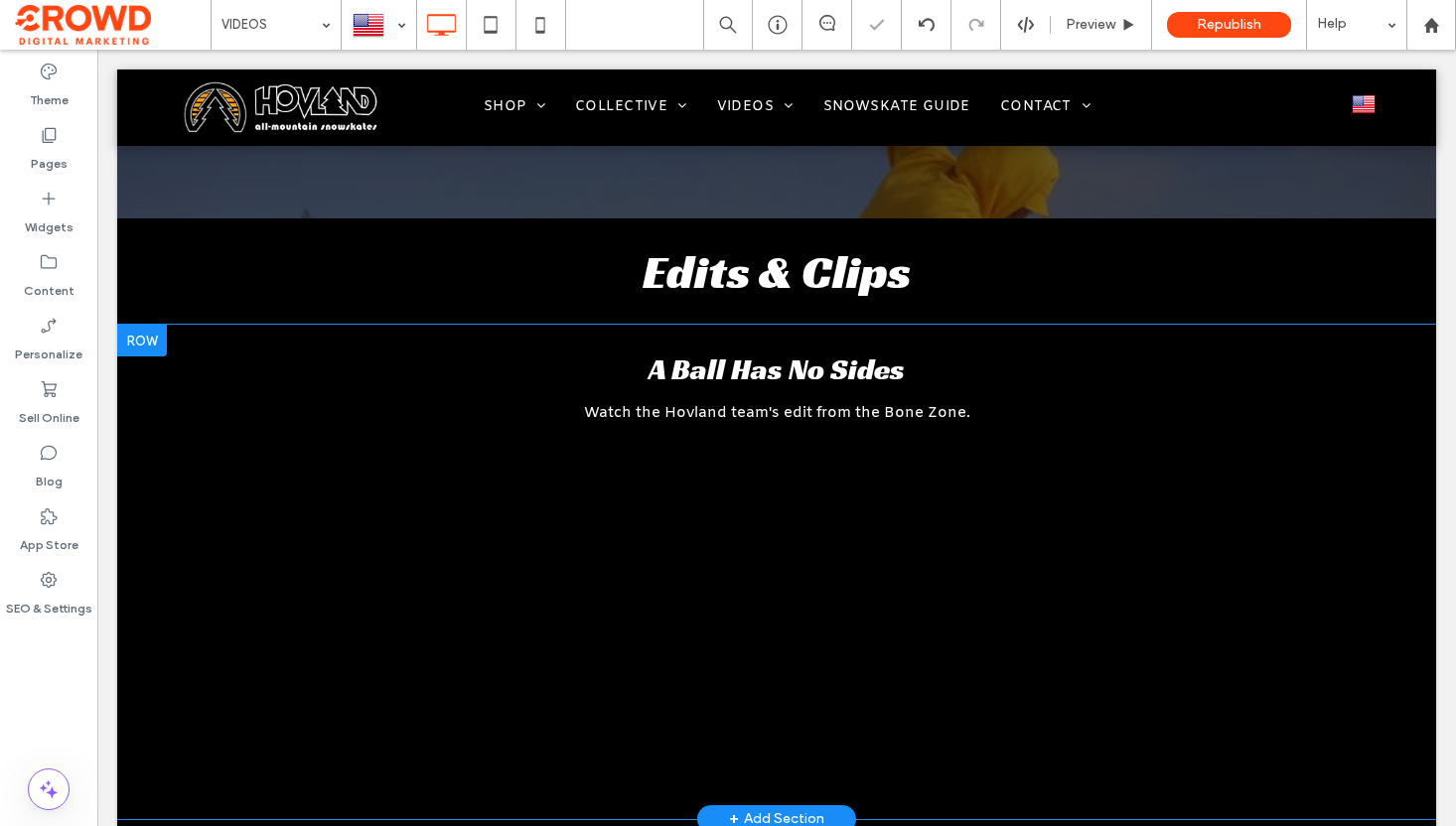 click at bounding box center [142, 341] 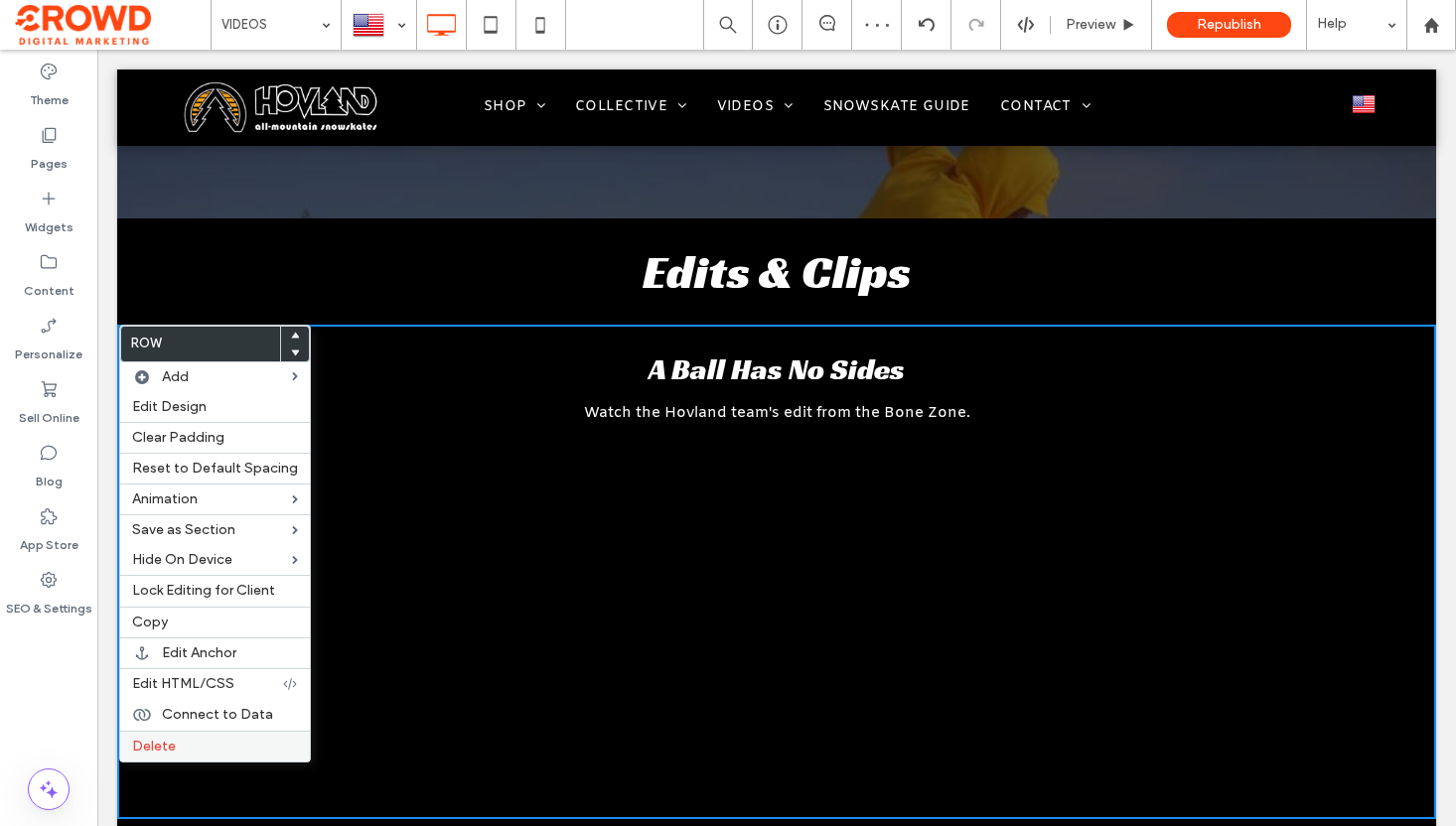 click on "Delete" at bounding box center [215, 747] 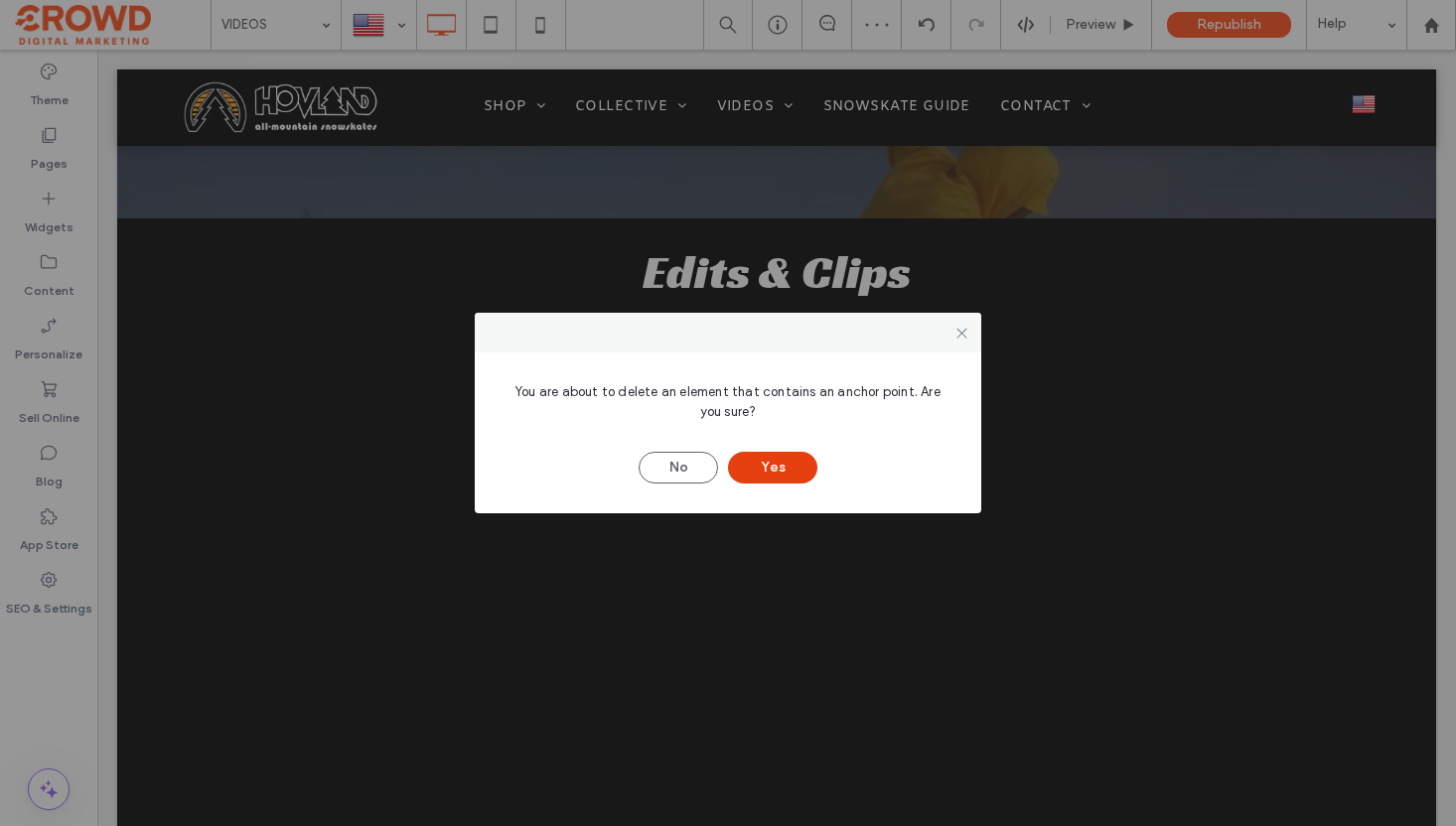 click on "Yes" at bounding box center (773, 468) 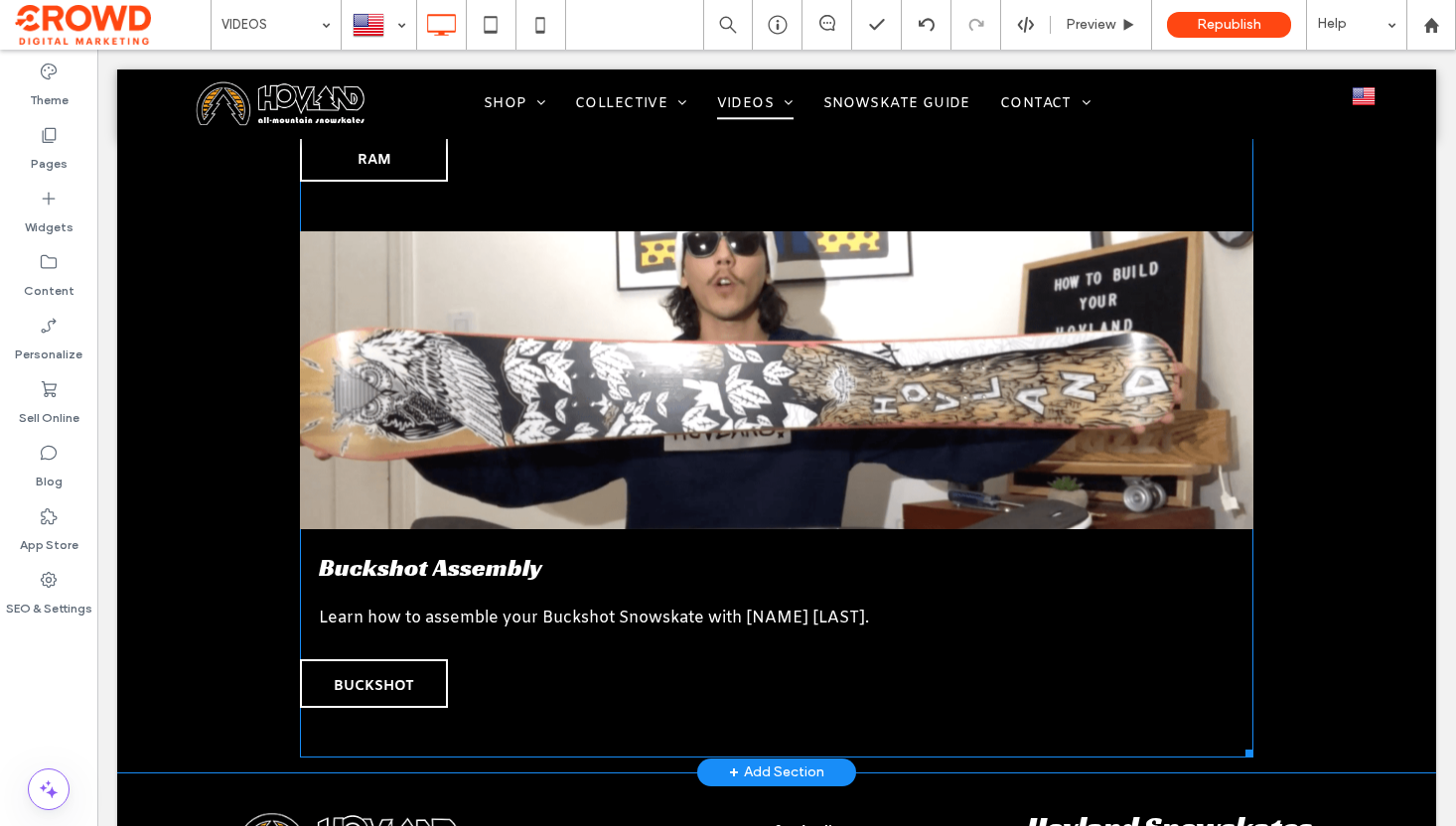scroll, scrollTop: 3233, scrollLeft: 0, axis: vertical 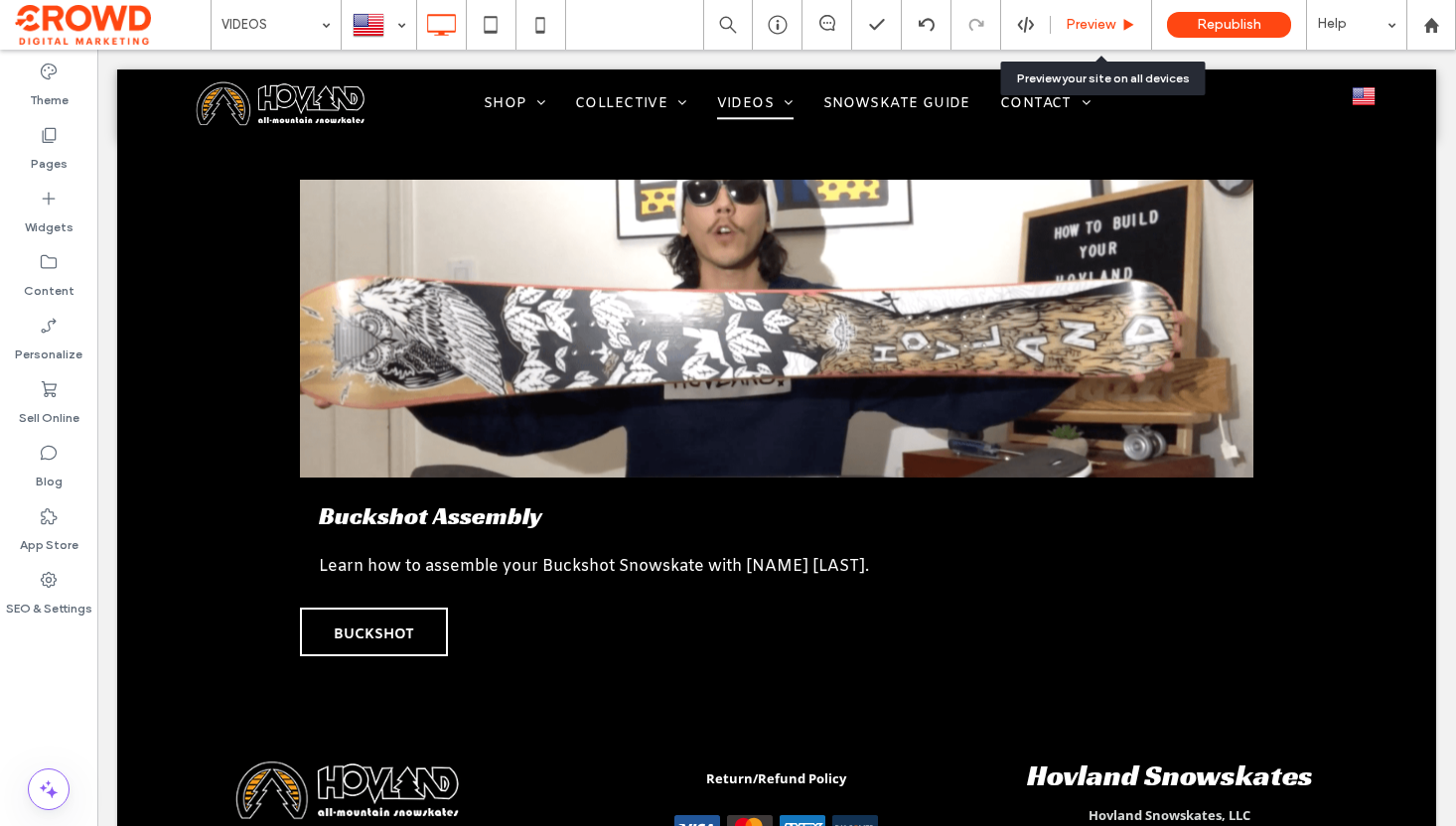 click on "Preview" at bounding box center [1101, 25] 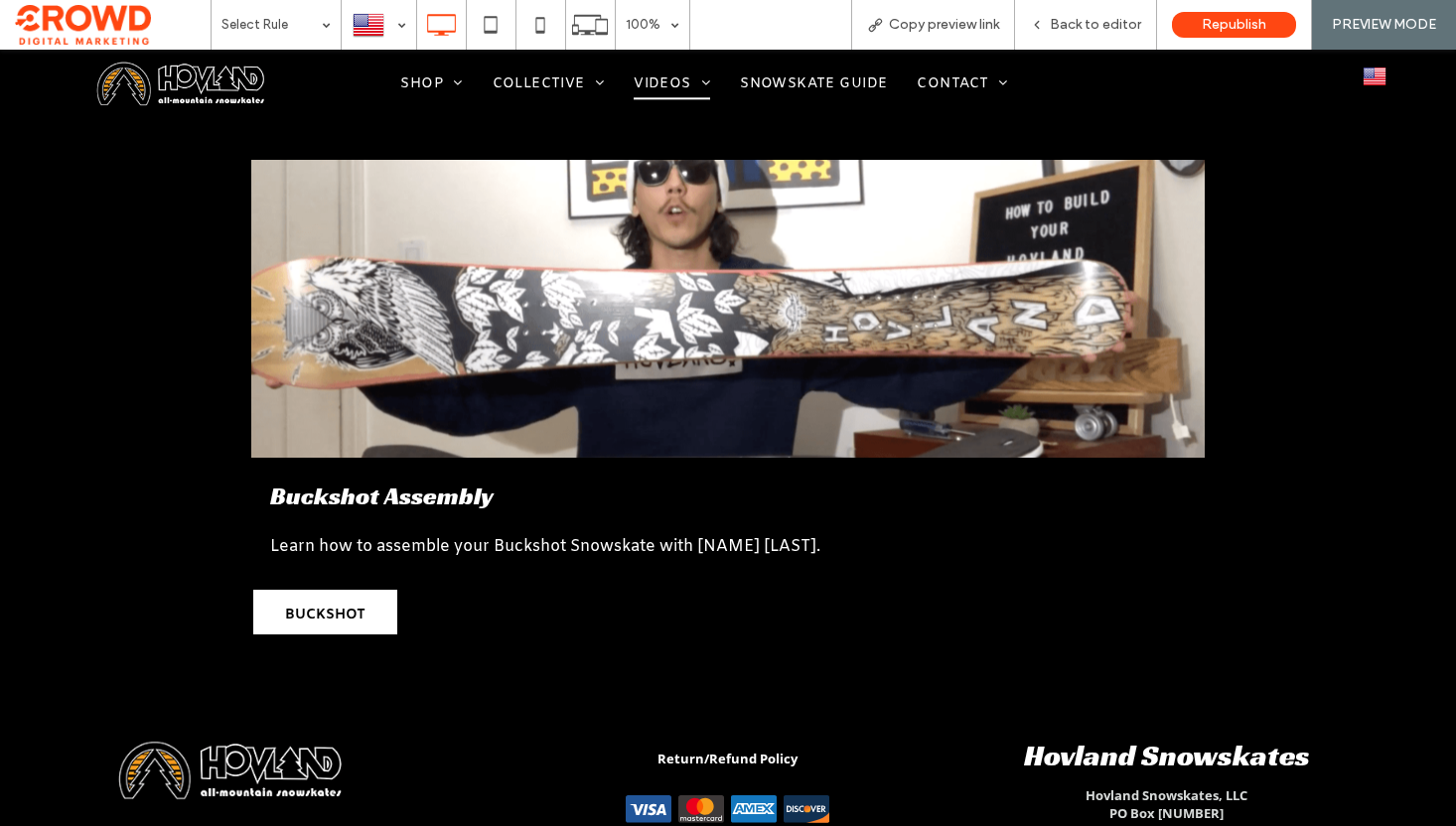 click on "BUCKSHOT" at bounding box center [325, 612] 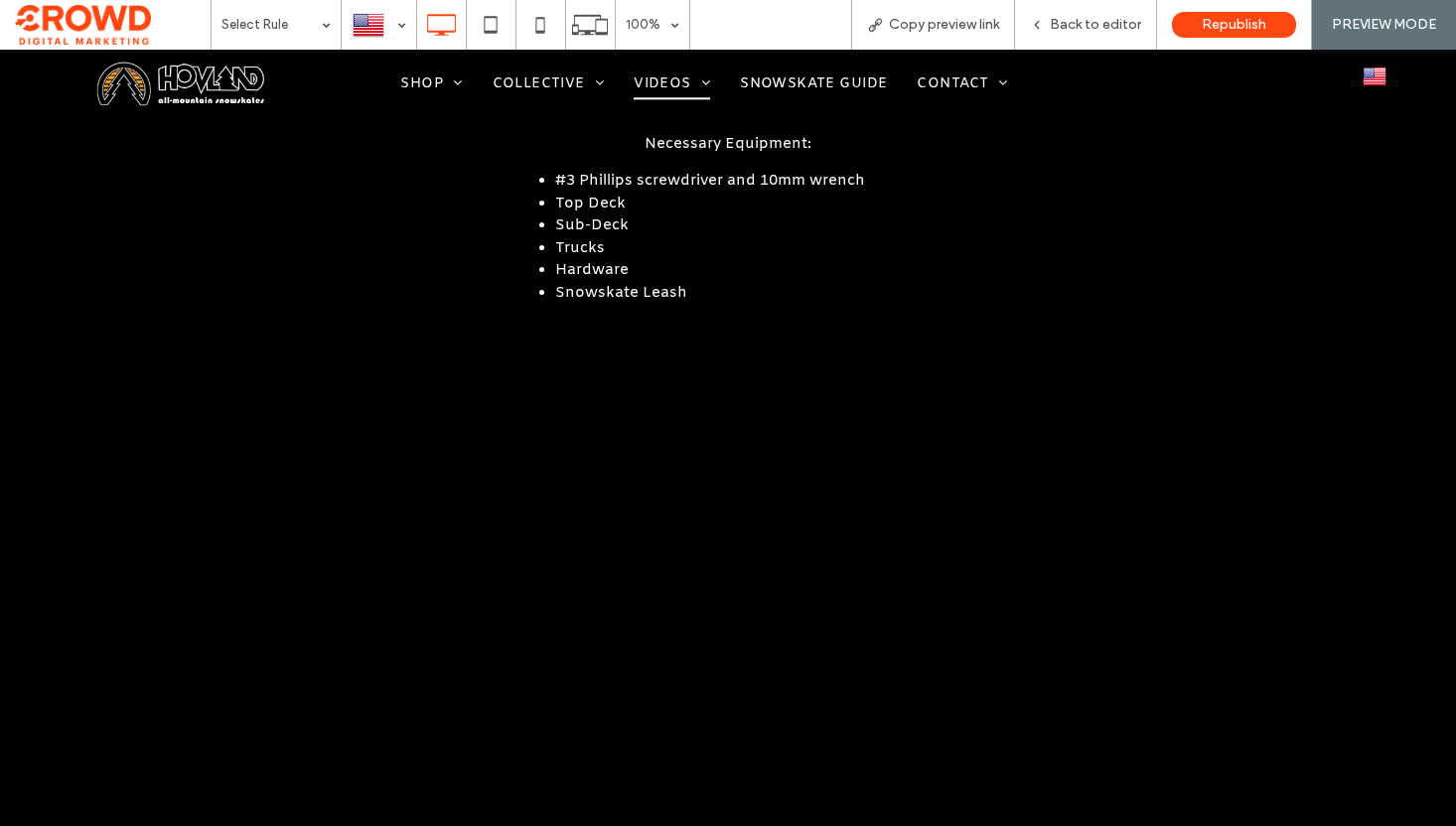 scroll, scrollTop: 212, scrollLeft: 0, axis: vertical 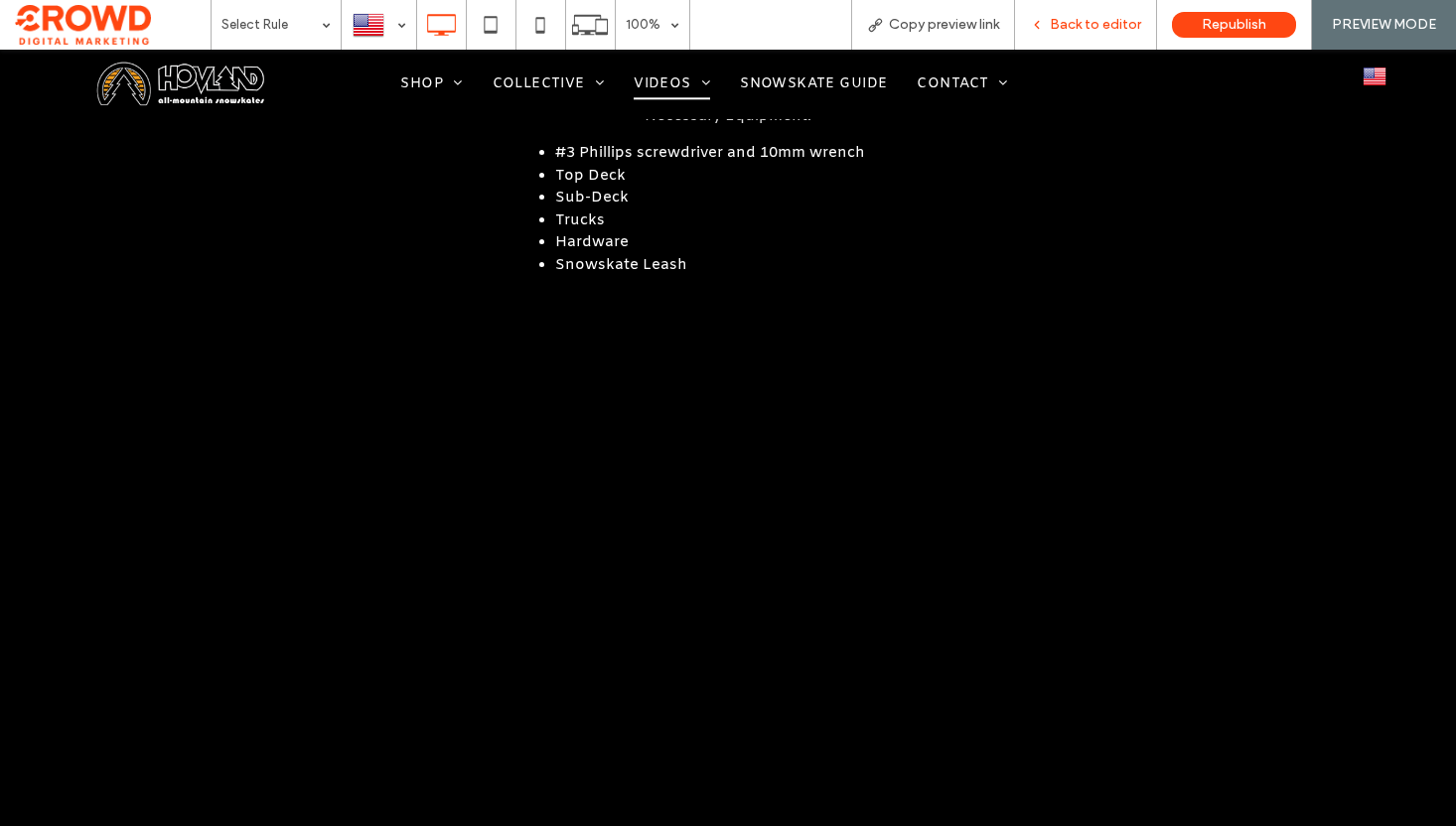 click on "Back to editor" at bounding box center (1086, 25) 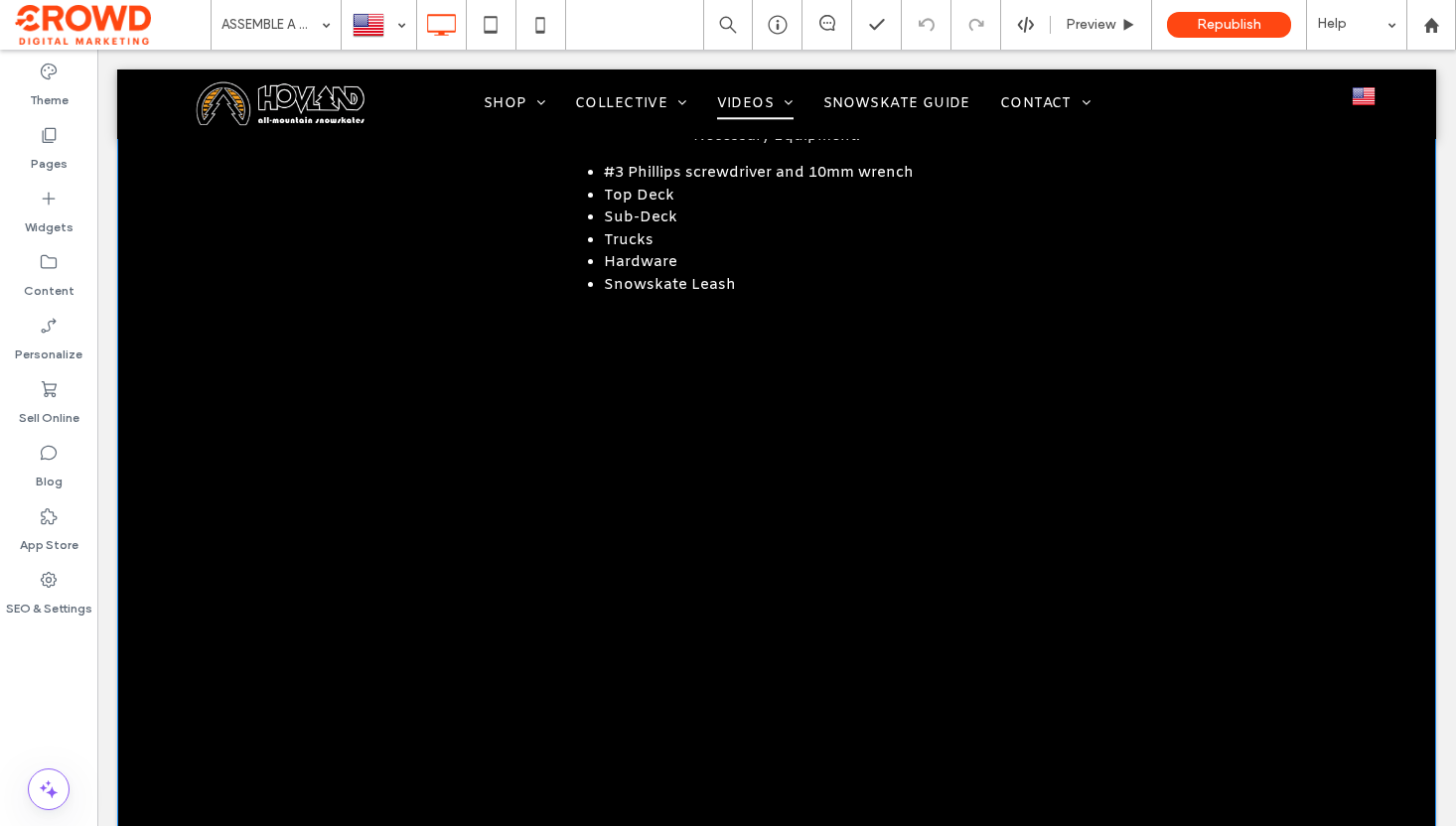 scroll, scrollTop: 0, scrollLeft: 0, axis: both 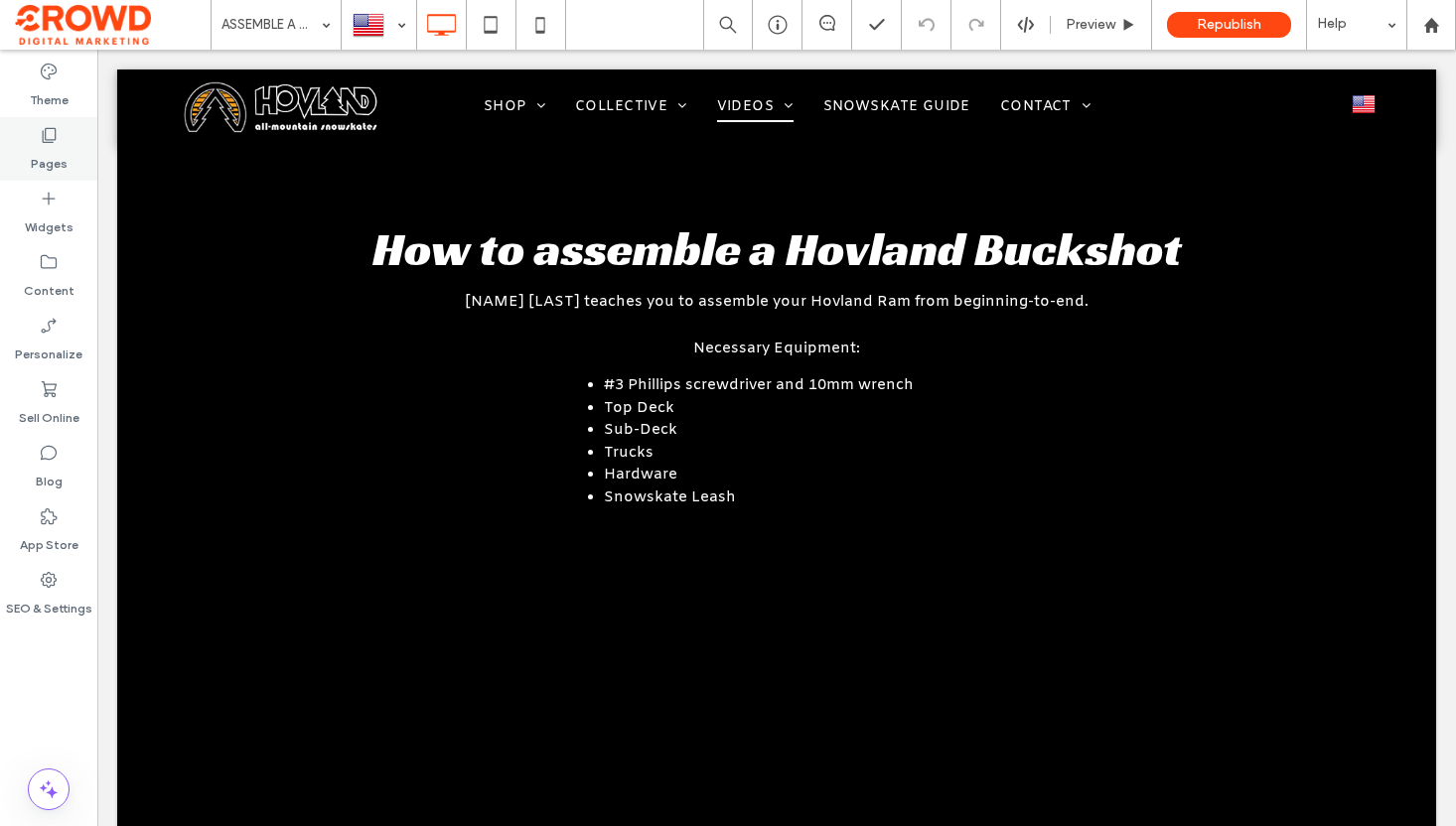 click on "Pages" at bounding box center [49, 159] 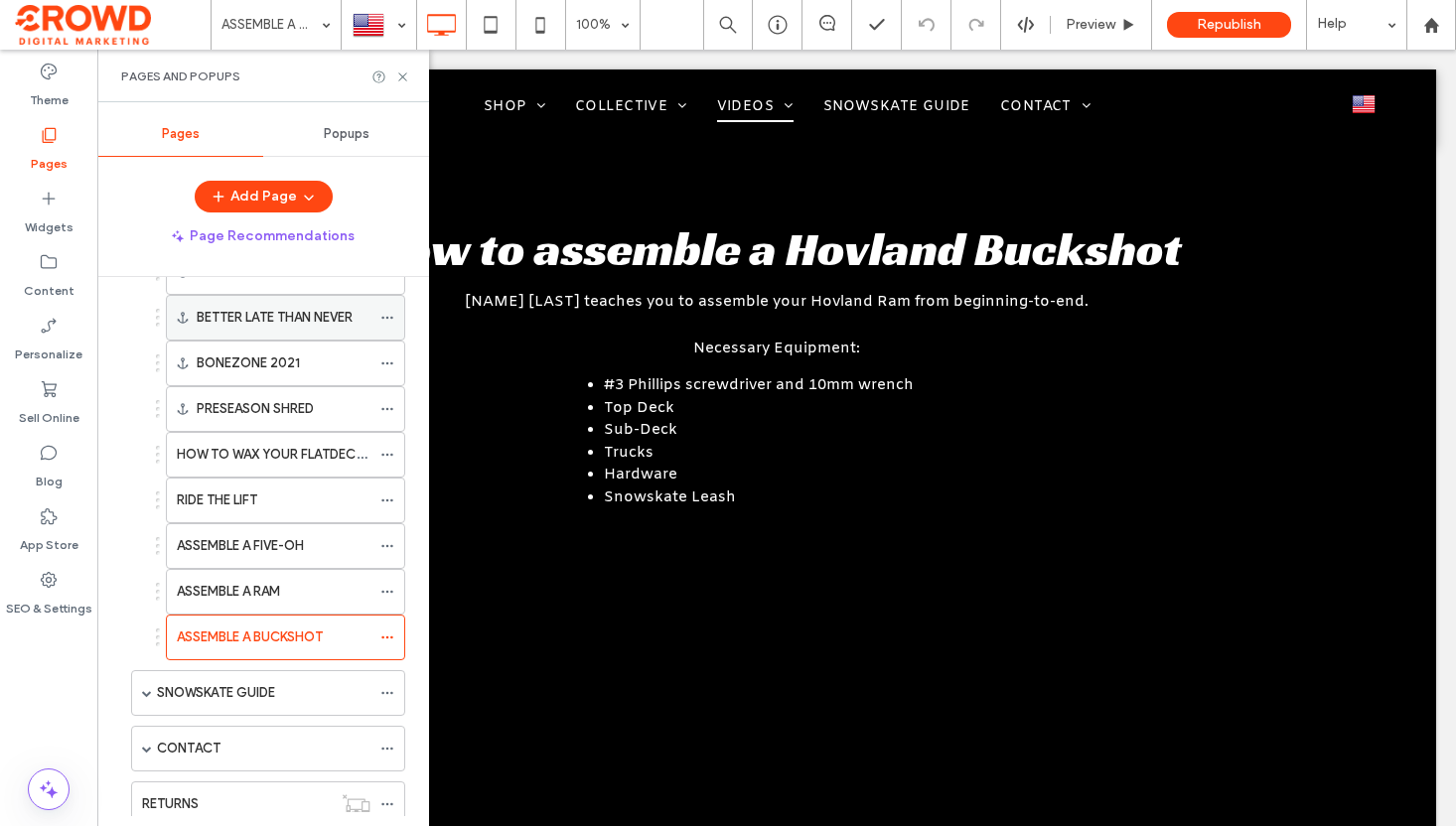 scroll, scrollTop: 319, scrollLeft: 0, axis: vertical 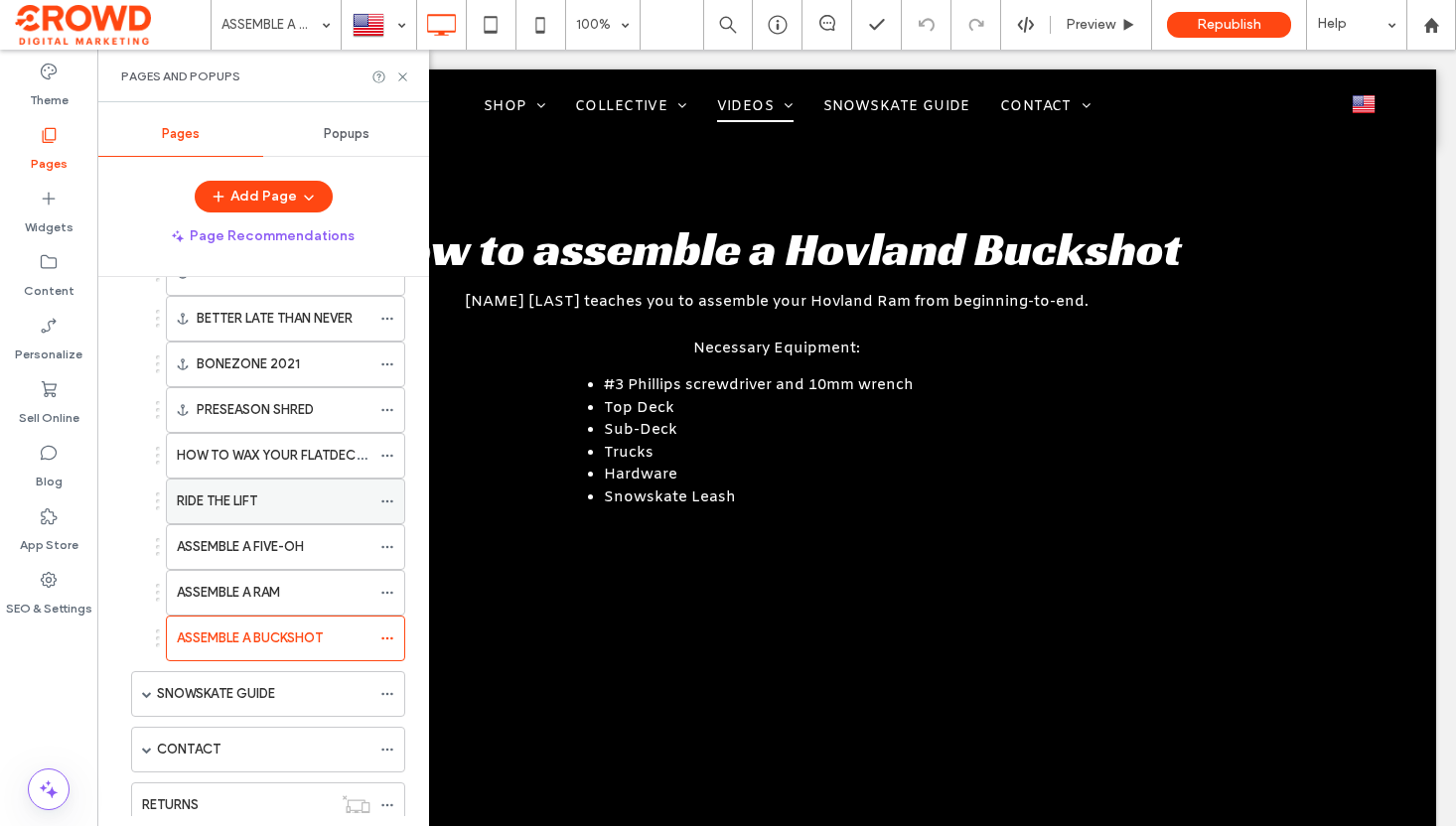 click on "RIDE THE LIFT" at bounding box center [273, 501] 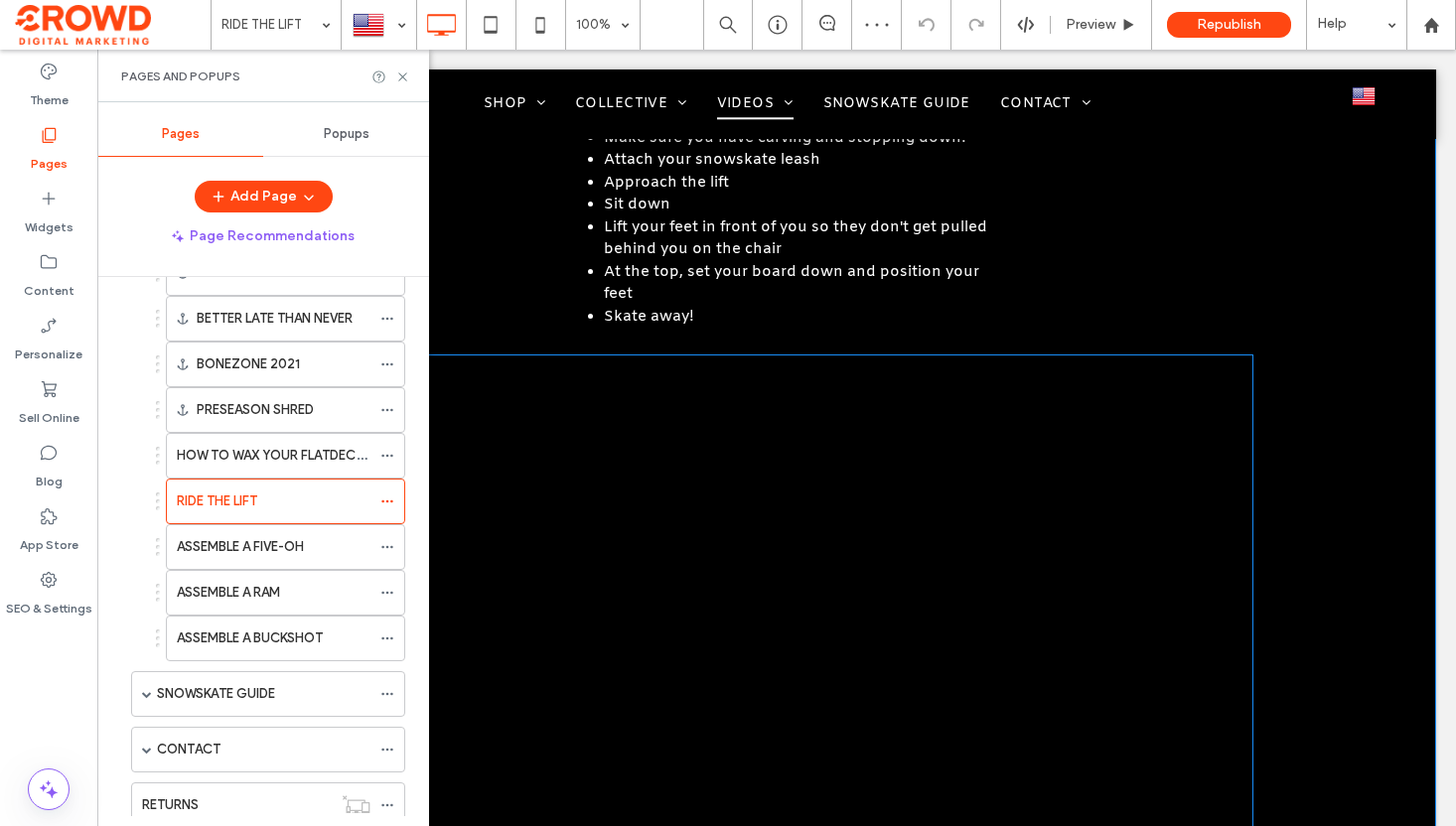 scroll, scrollTop: 476, scrollLeft: 0, axis: vertical 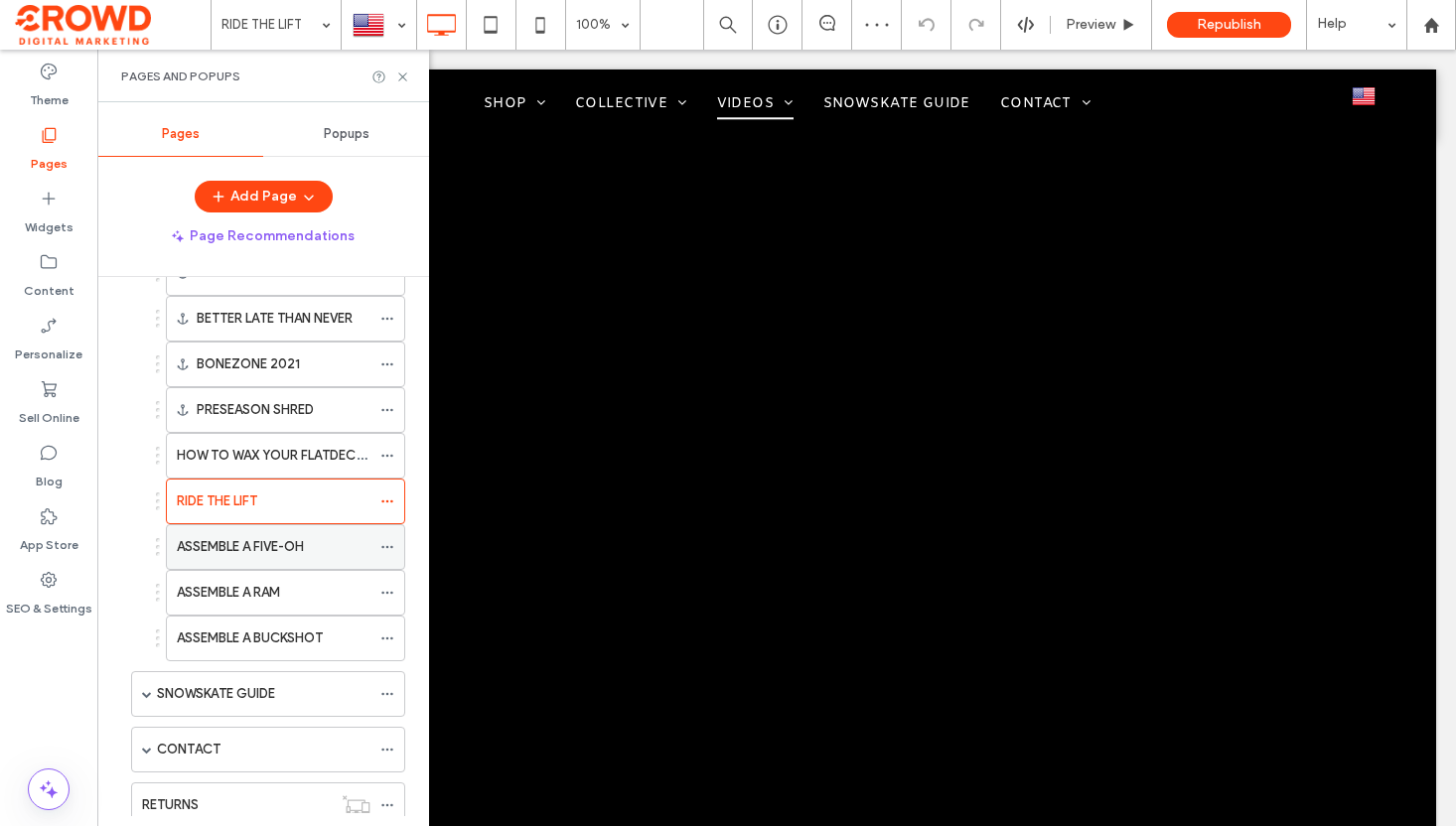 click on "ASSEMBLE A FIVE-OH" at bounding box center [240, 546] 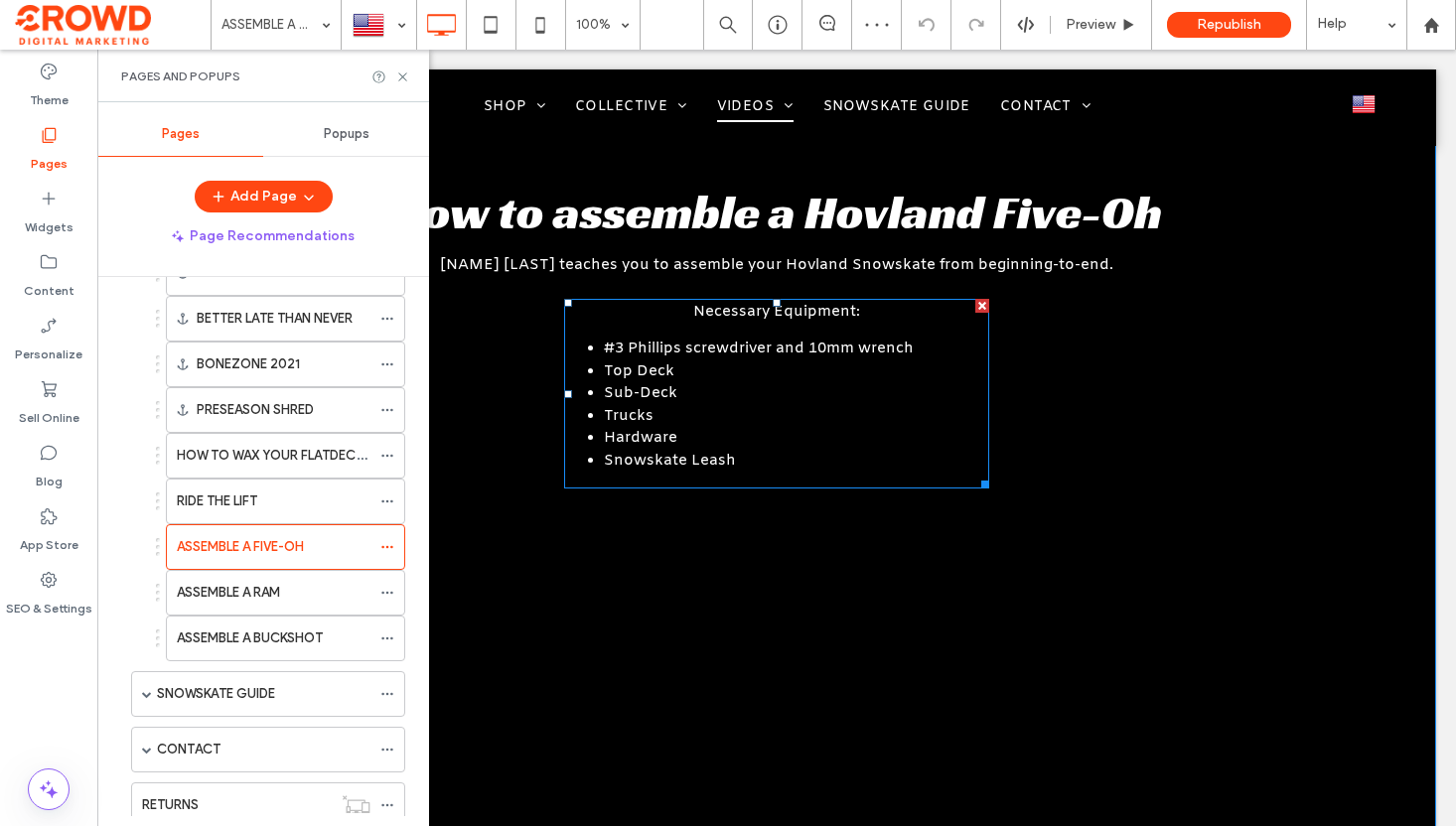 scroll, scrollTop: 41, scrollLeft: 0, axis: vertical 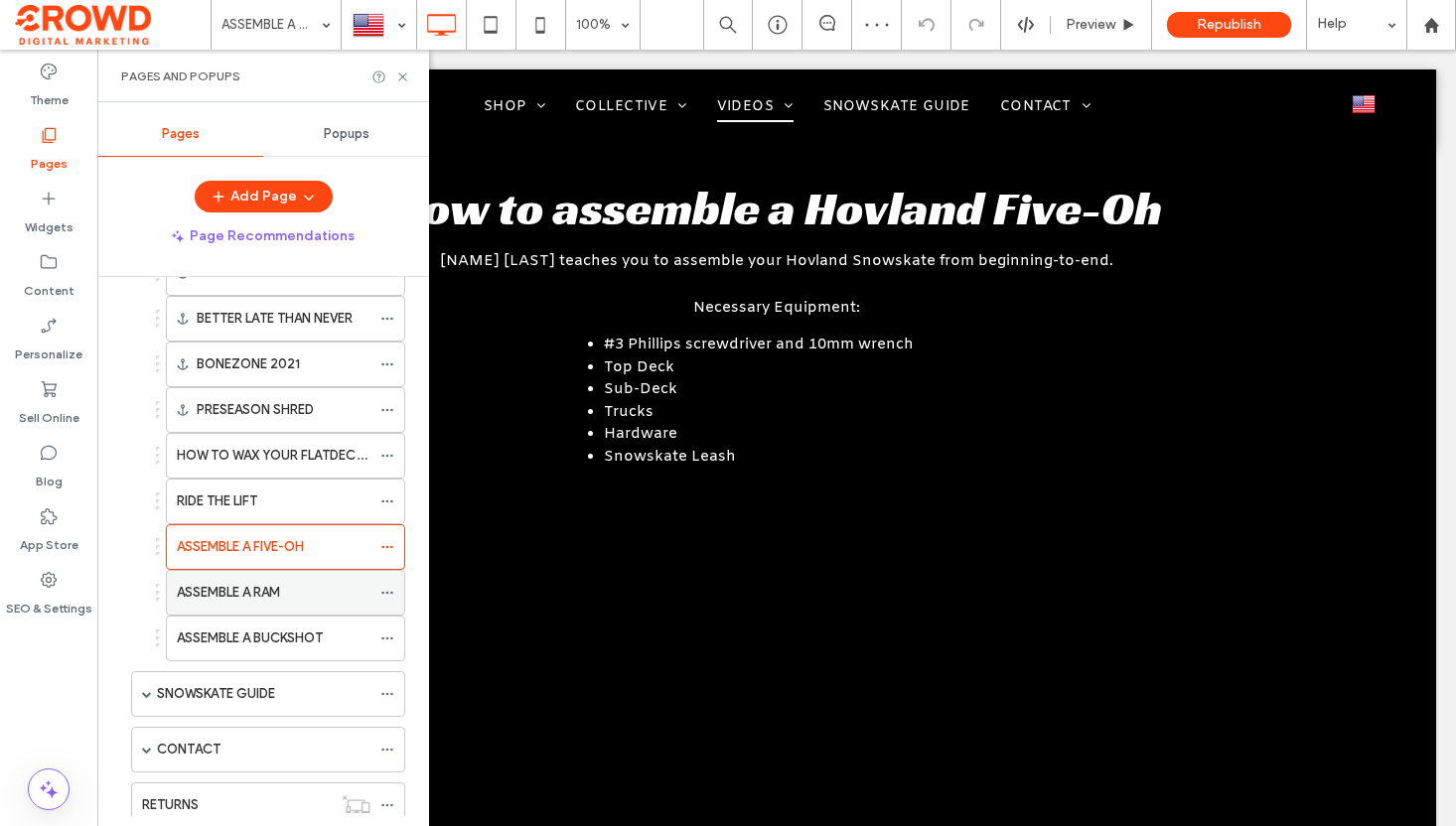 click on "ASSEMBLE A RAM" at bounding box center (273, 593) 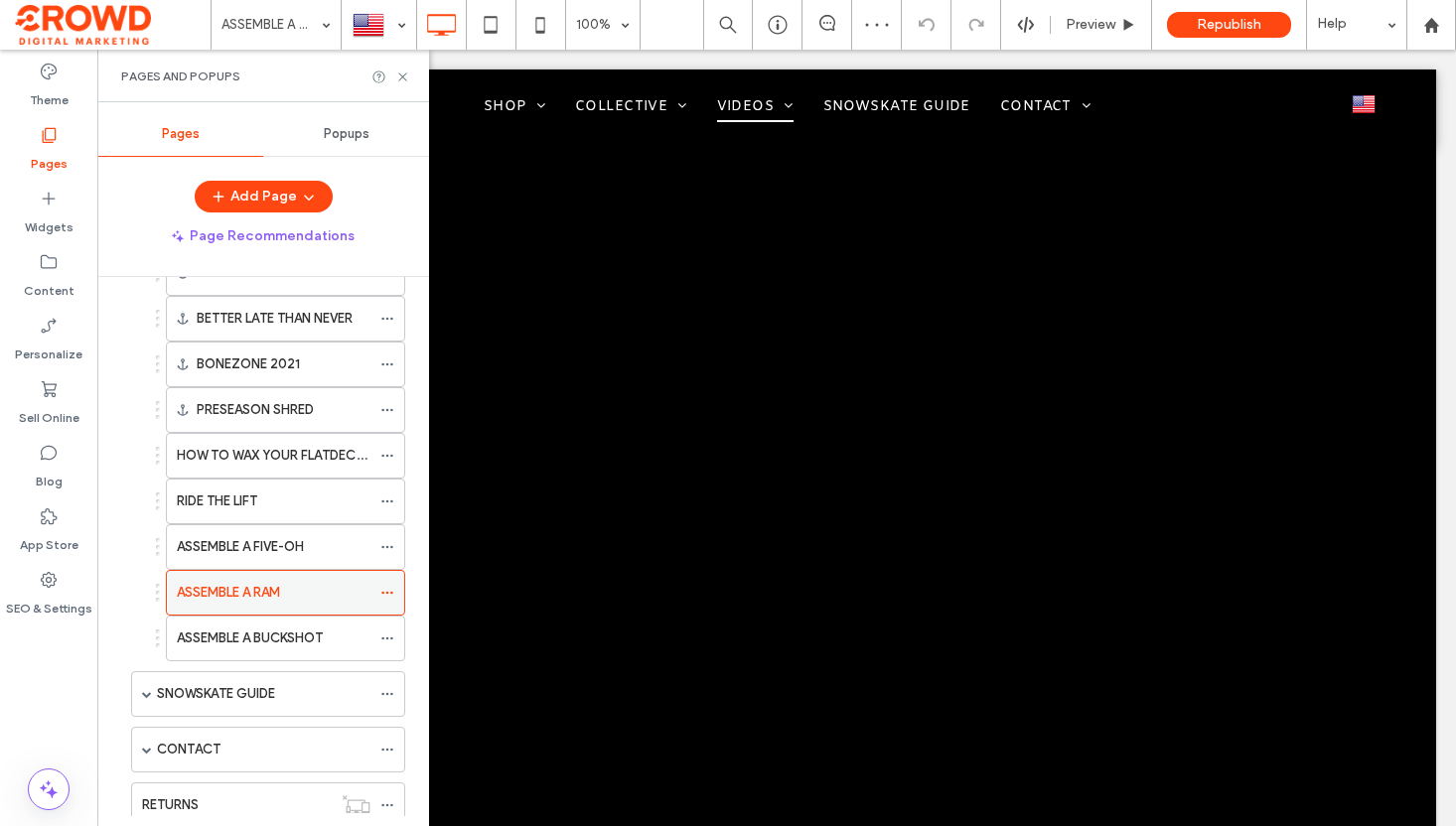 scroll, scrollTop: 0, scrollLeft: 0, axis: both 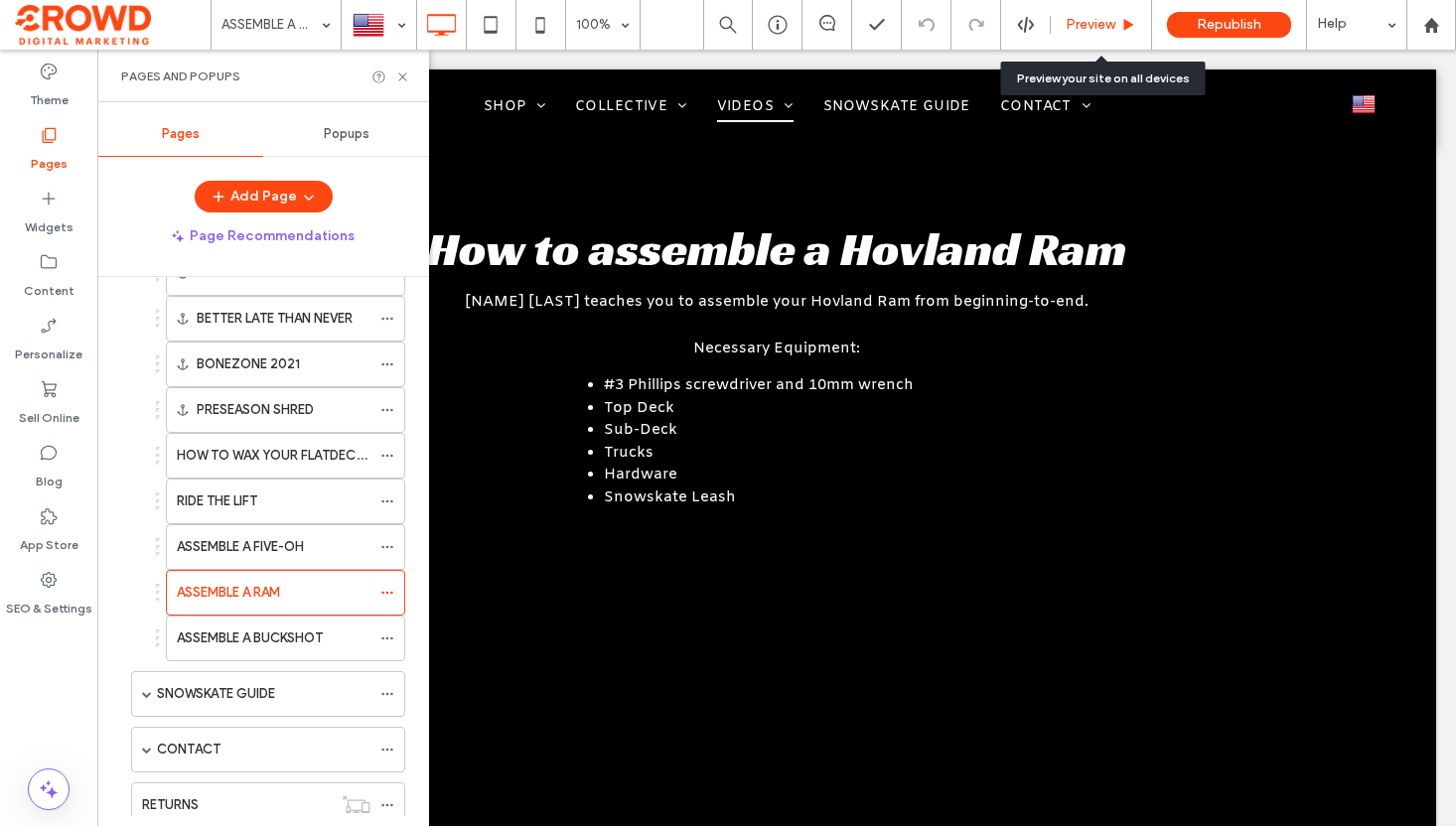 click on "Preview" at bounding box center (1100, 25) 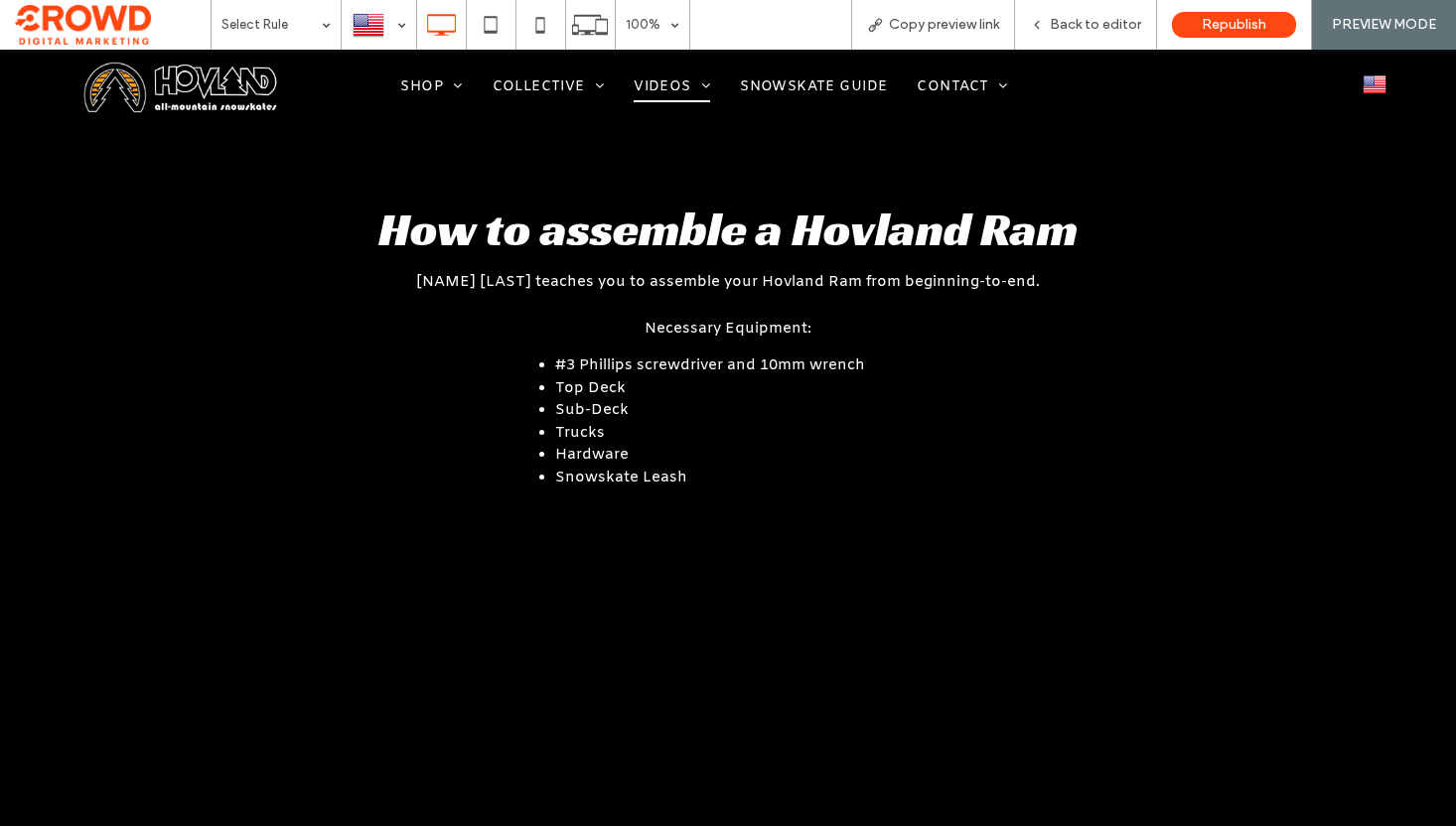 click at bounding box center [182, 87] 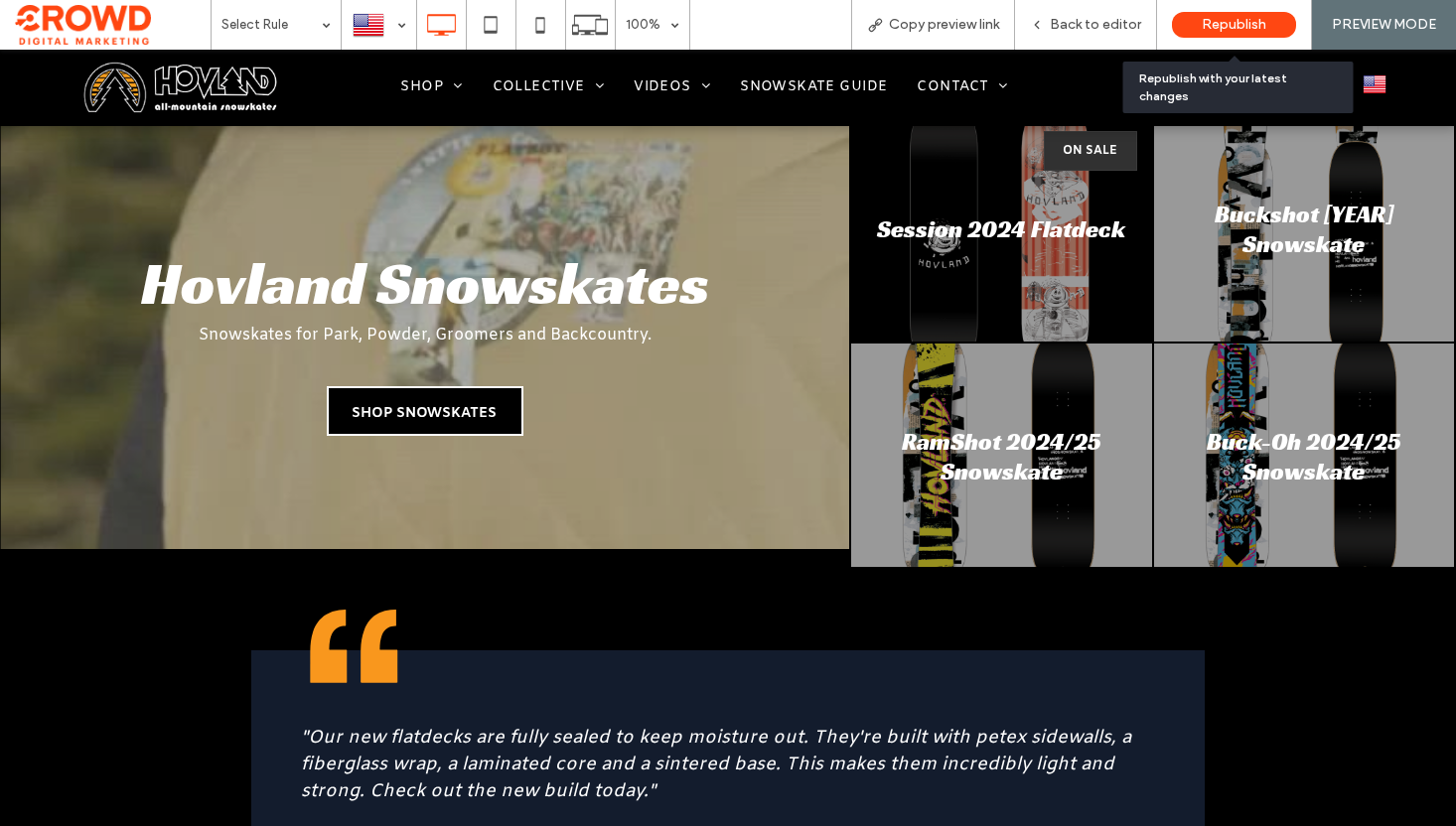 scroll, scrollTop: 0, scrollLeft: 0, axis: both 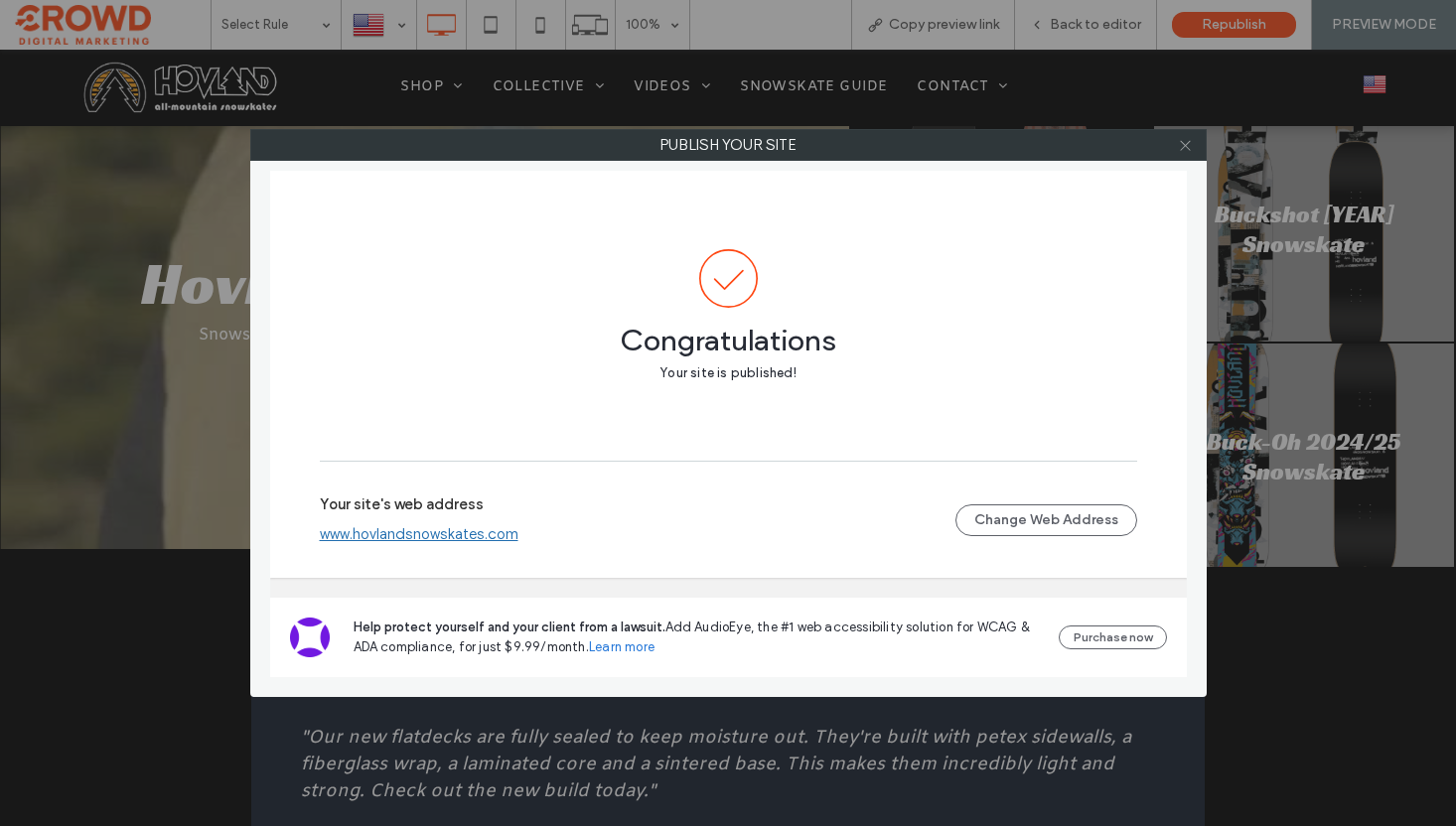 click 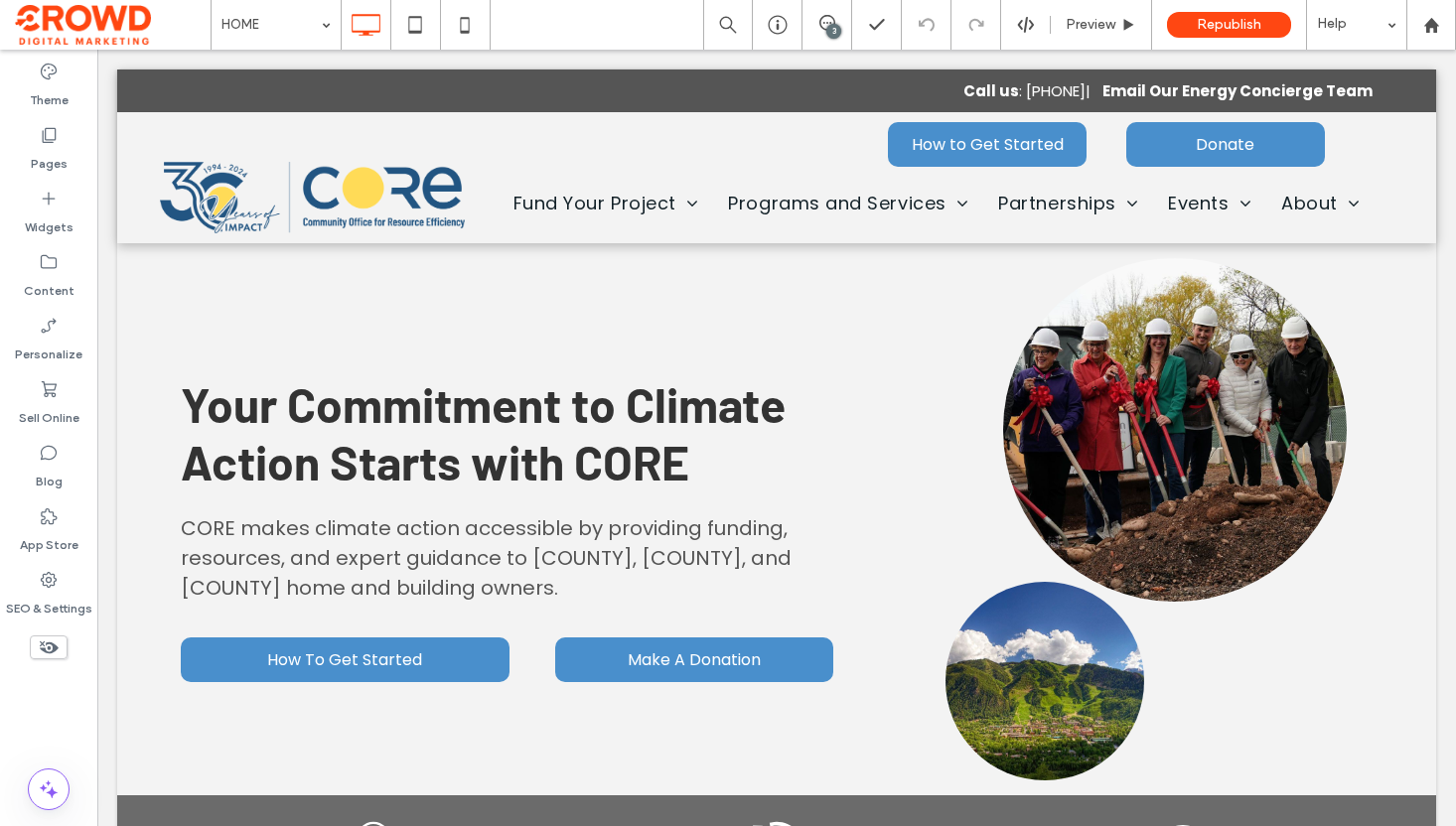 scroll, scrollTop: 0, scrollLeft: 0, axis: both 